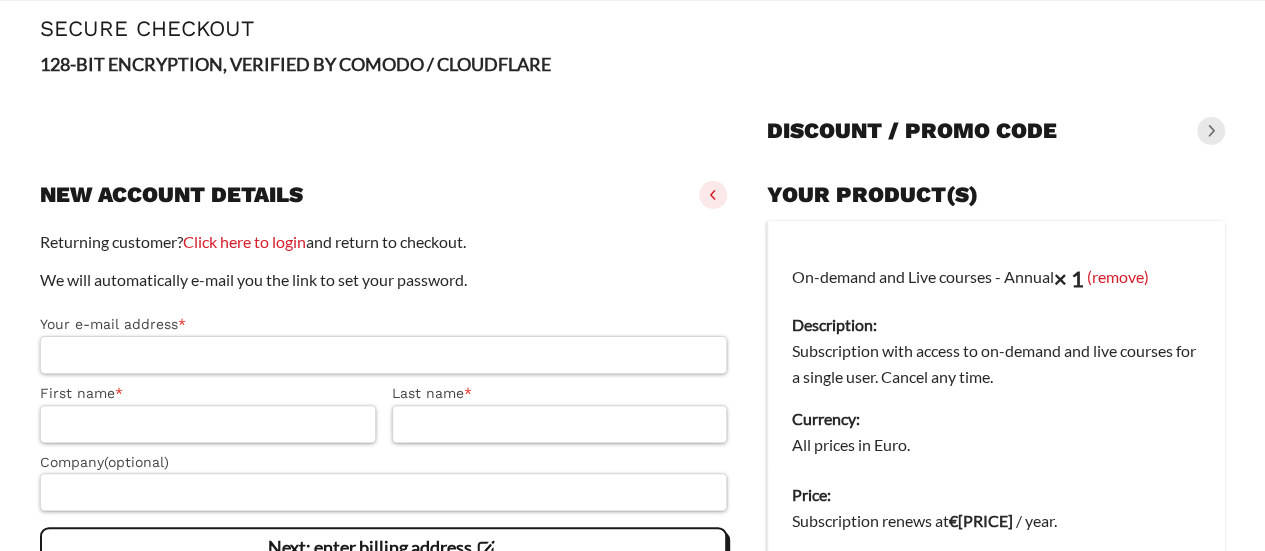 scroll, scrollTop: 0, scrollLeft: 0, axis: both 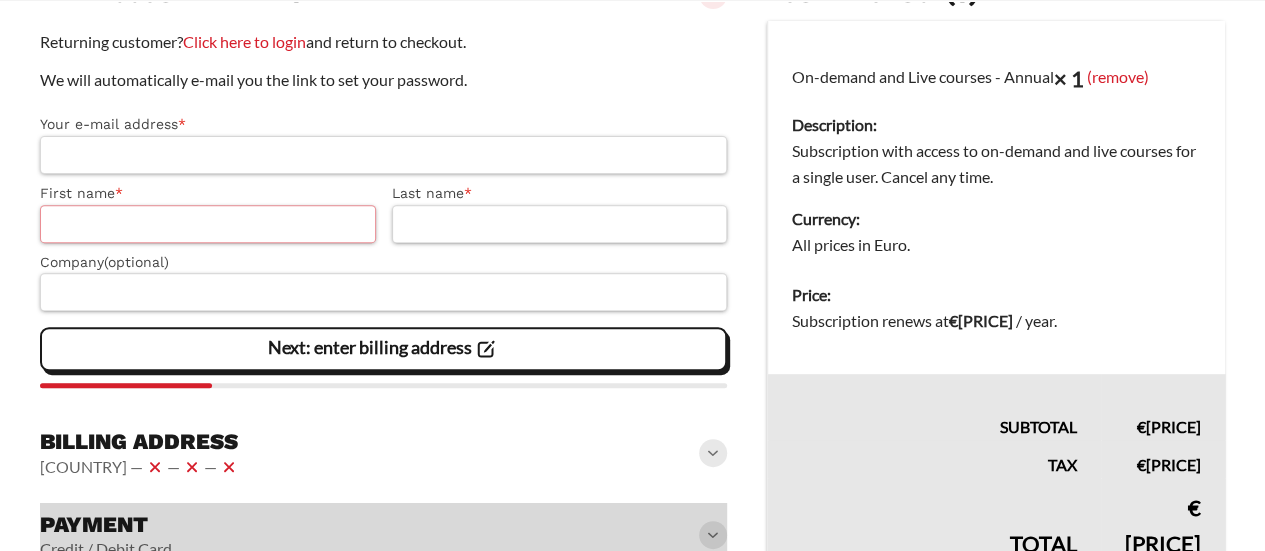 click on "First name  *" at bounding box center [208, 224] 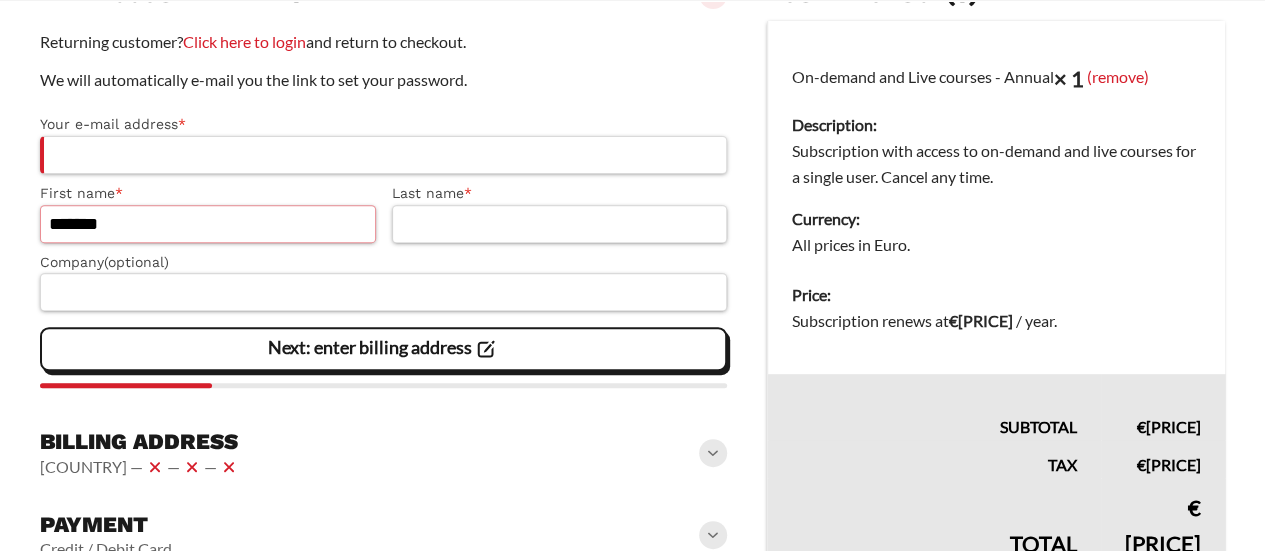 drag, startPoint x: 58, startPoint y: 217, endPoint x: 115, endPoint y: 185, distance: 65.36819 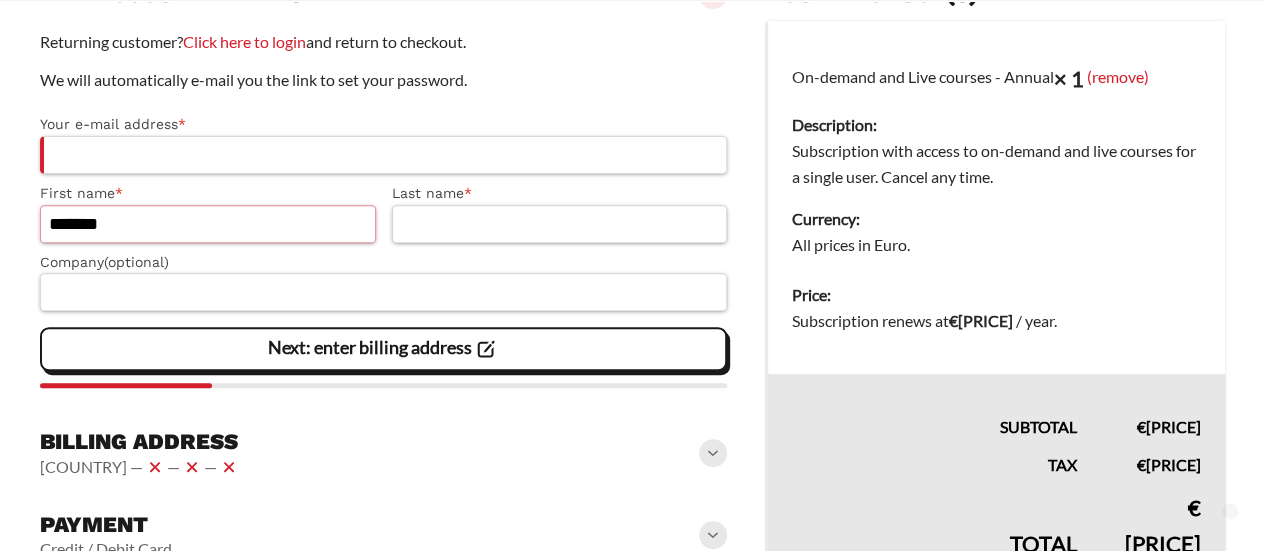 scroll, scrollTop: 300, scrollLeft: 0, axis: vertical 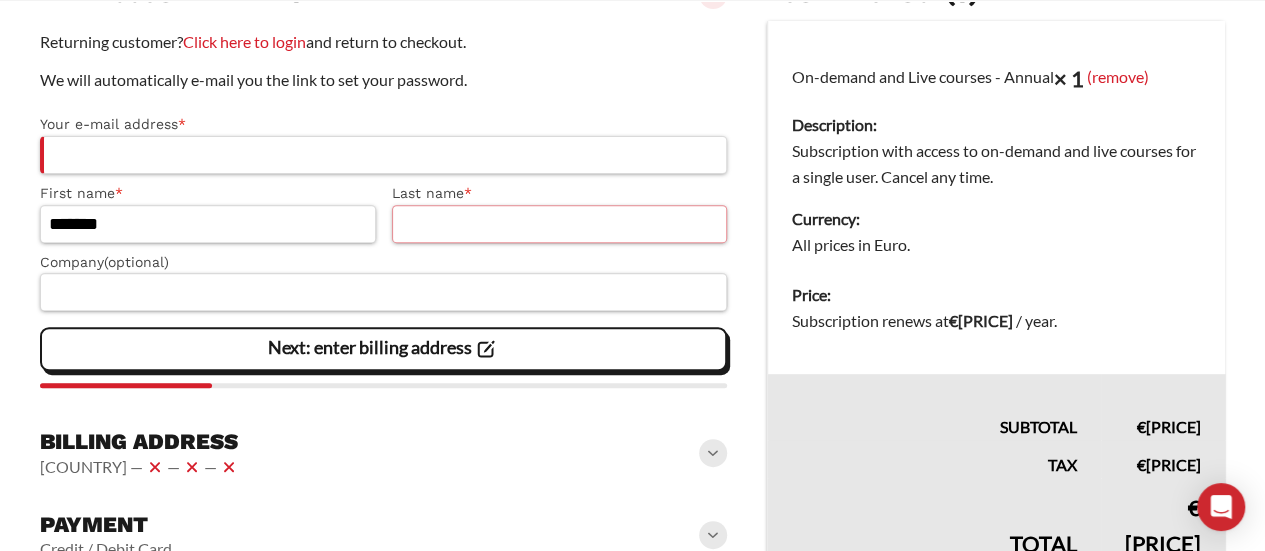 click on "Last name  *" at bounding box center (560, 224) 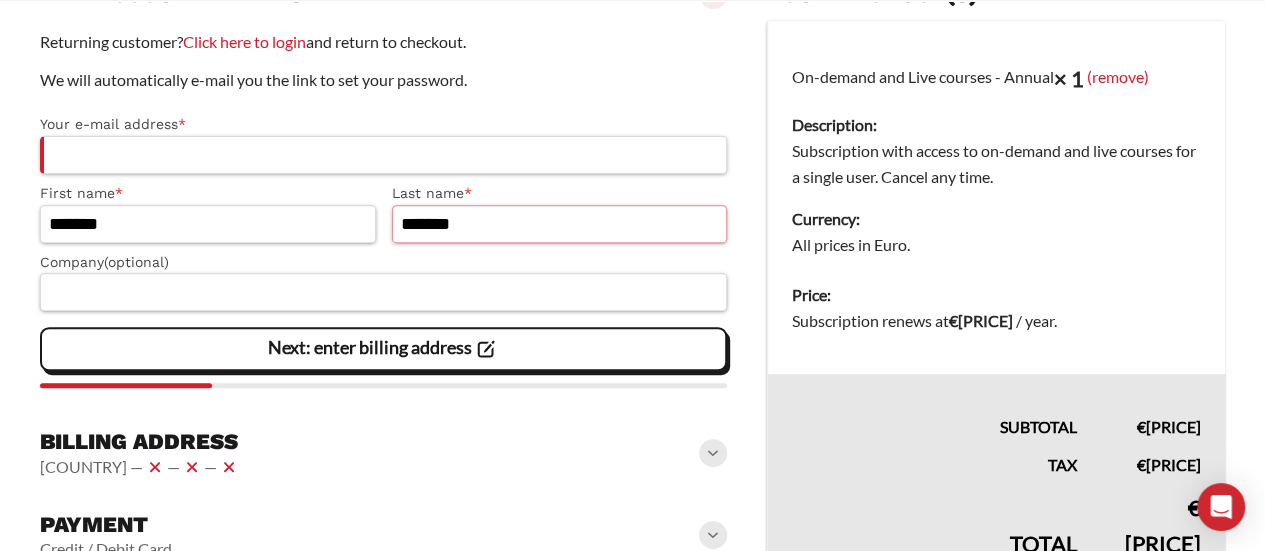 type on "*******" 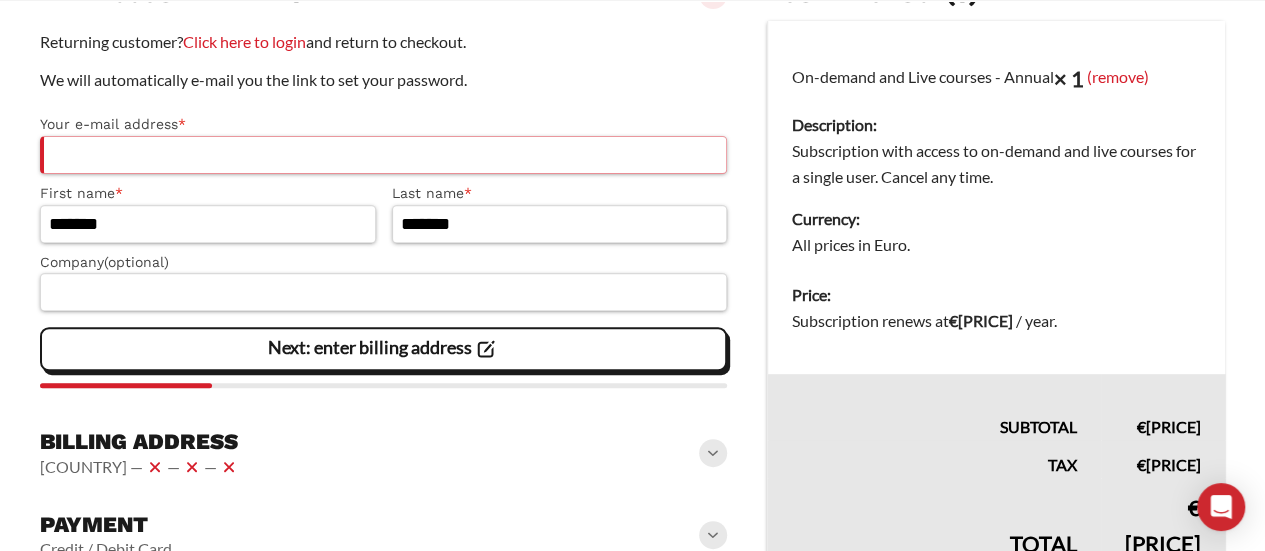 click on "Your e-mail address  *" at bounding box center (383, 155) 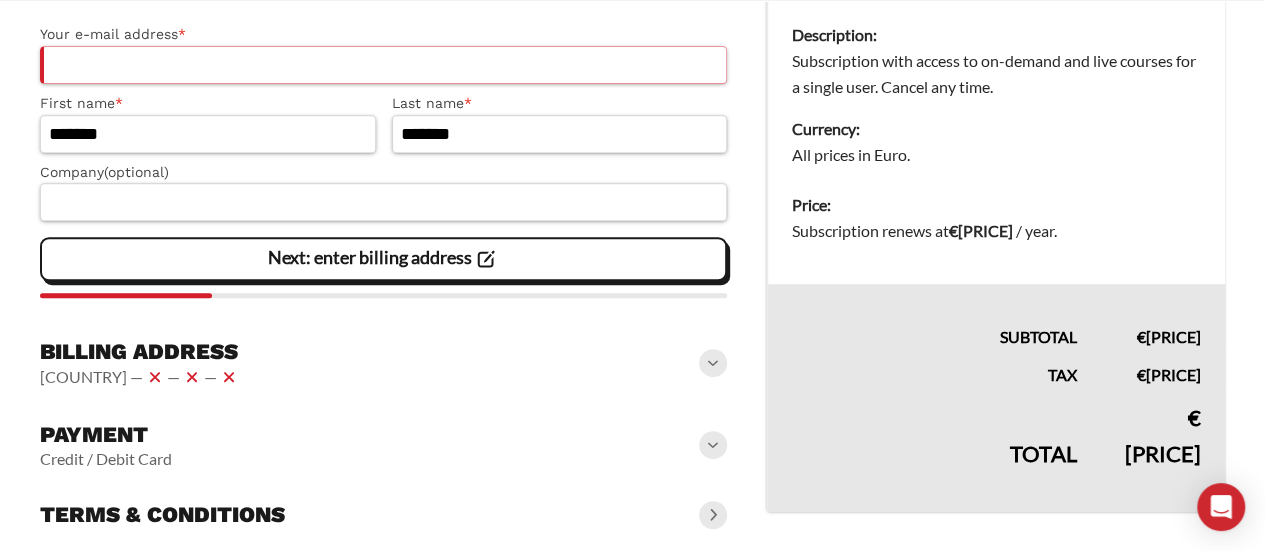scroll, scrollTop: 419, scrollLeft: 0, axis: vertical 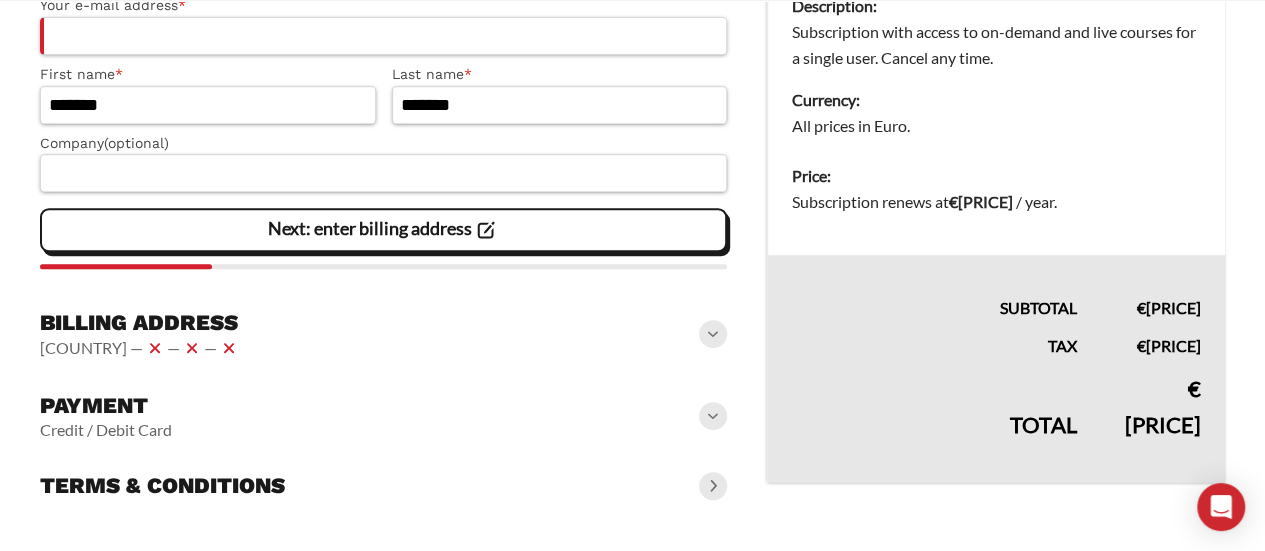 click 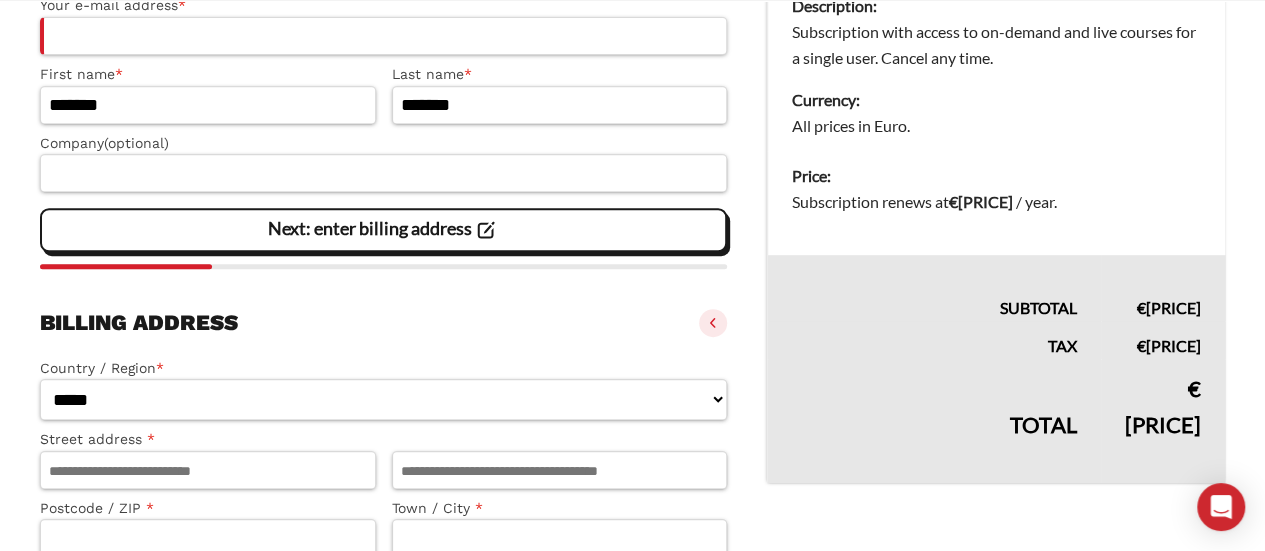 click 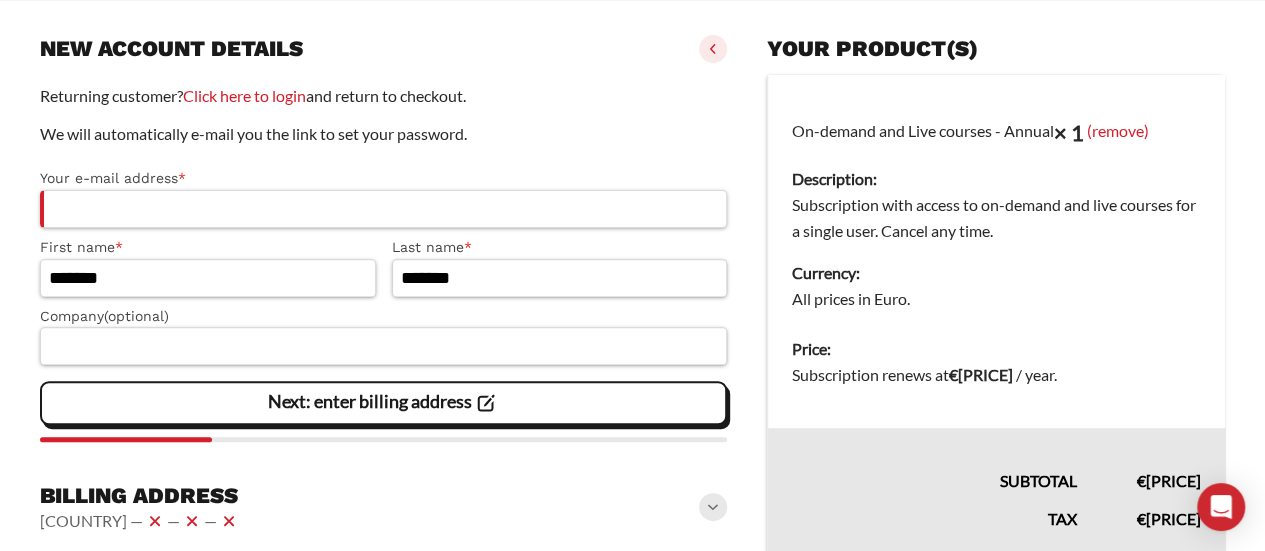 scroll, scrollTop: 219, scrollLeft: 0, axis: vertical 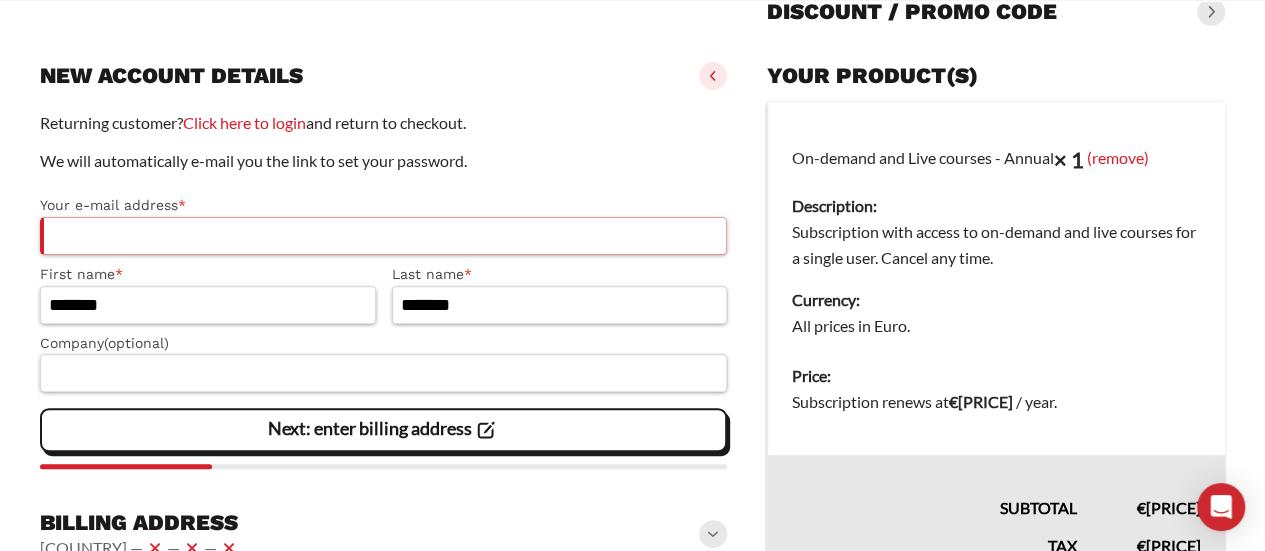 click on "Your e-mail address  *" at bounding box center [383, 236] 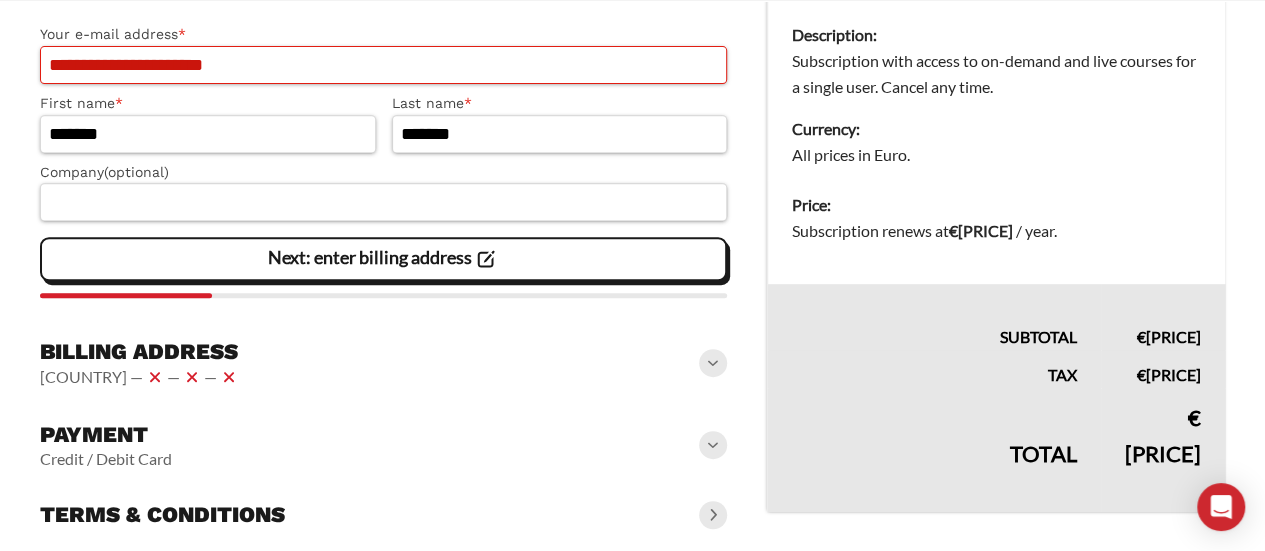 scroll, scrollTop: 419, scrollLeft: 0, axis: vertical 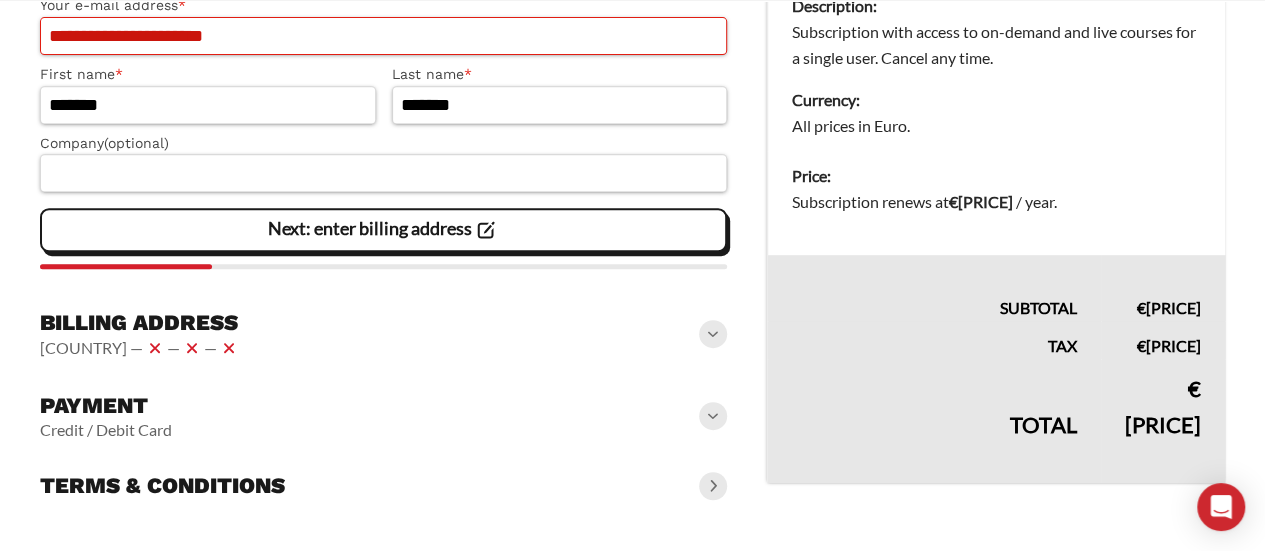 type on "**********" 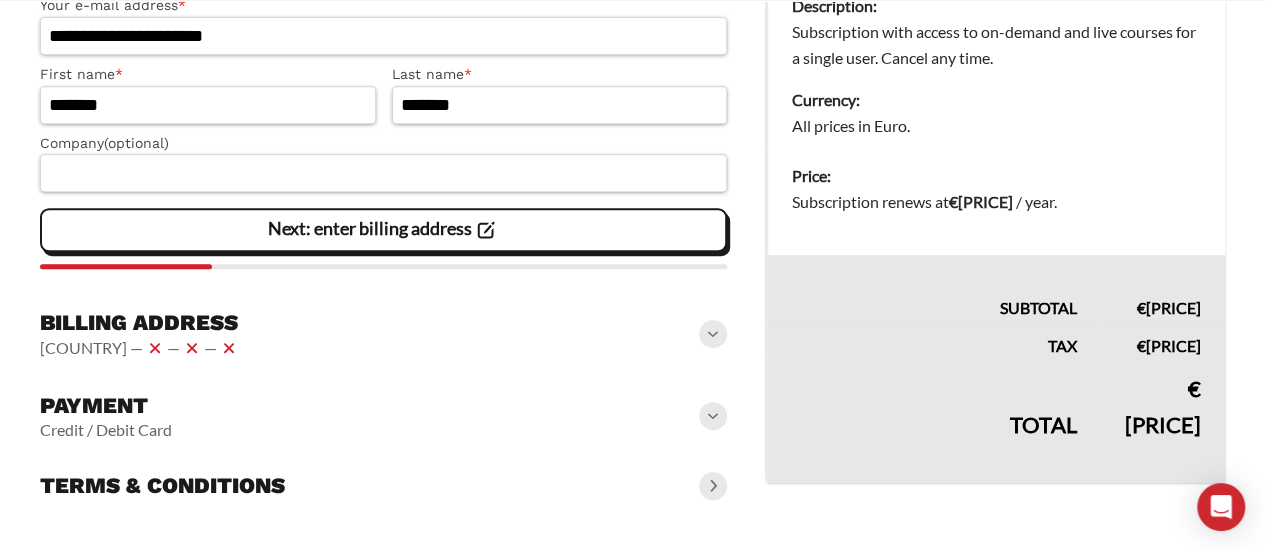 click 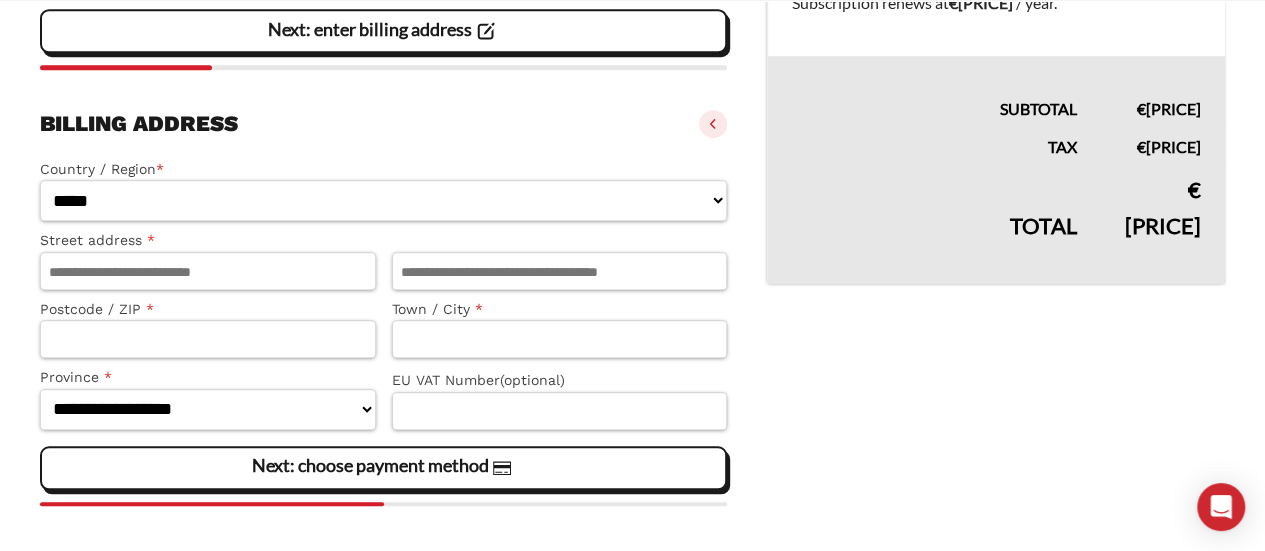 scroll, scrollTop: 619, scrollLeft: 0, axis: vertical 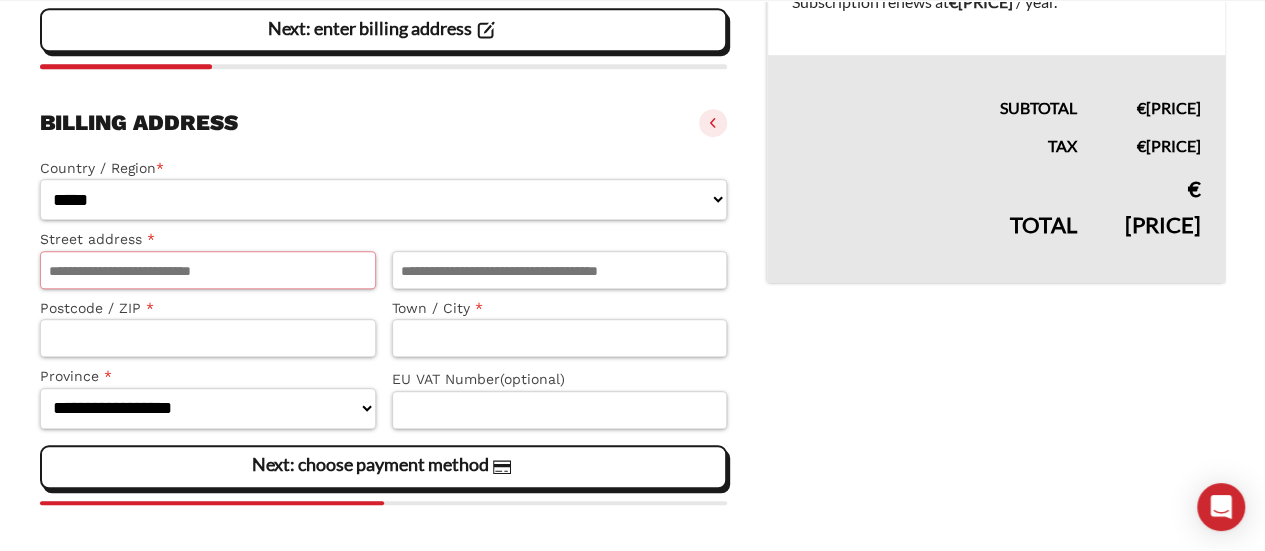 click on "Street address   *" at bounding box center [208, 270] 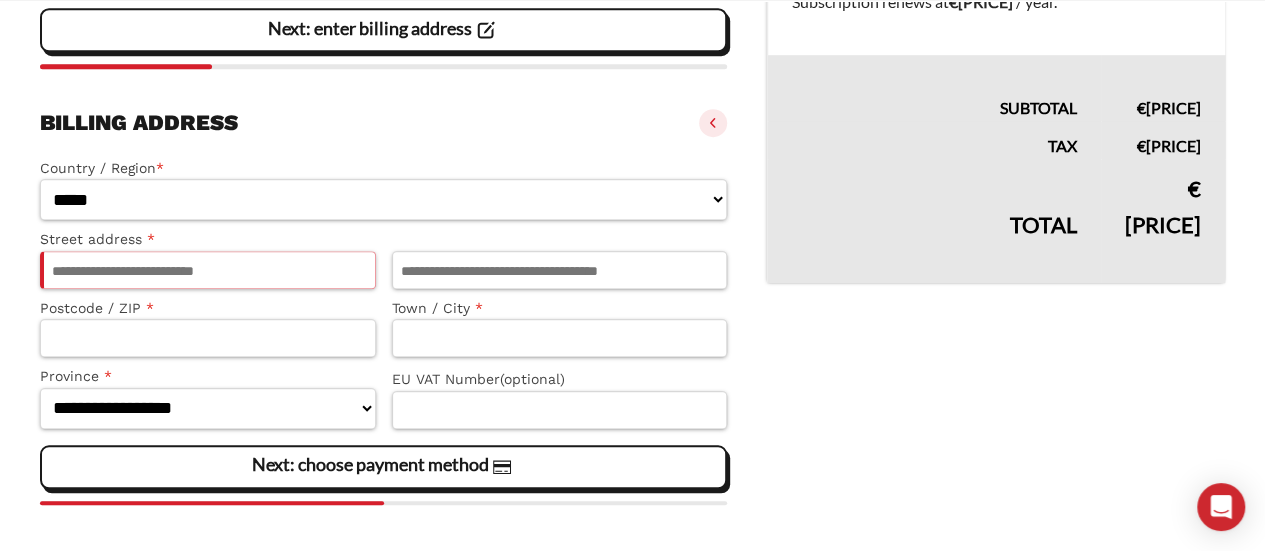 paste on "**********" 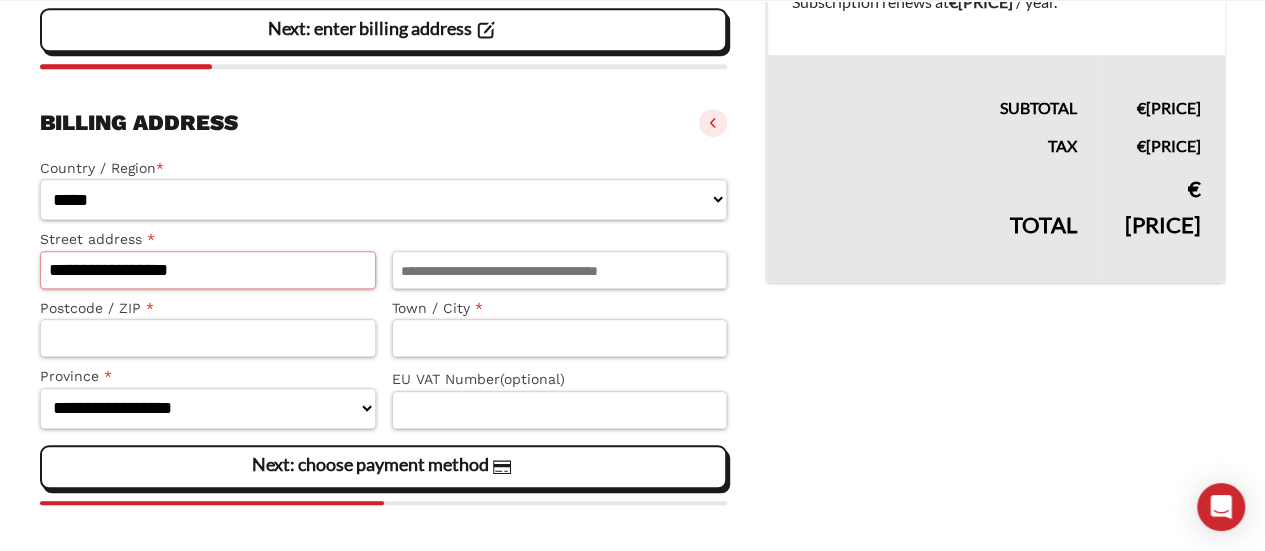 type on "**********" 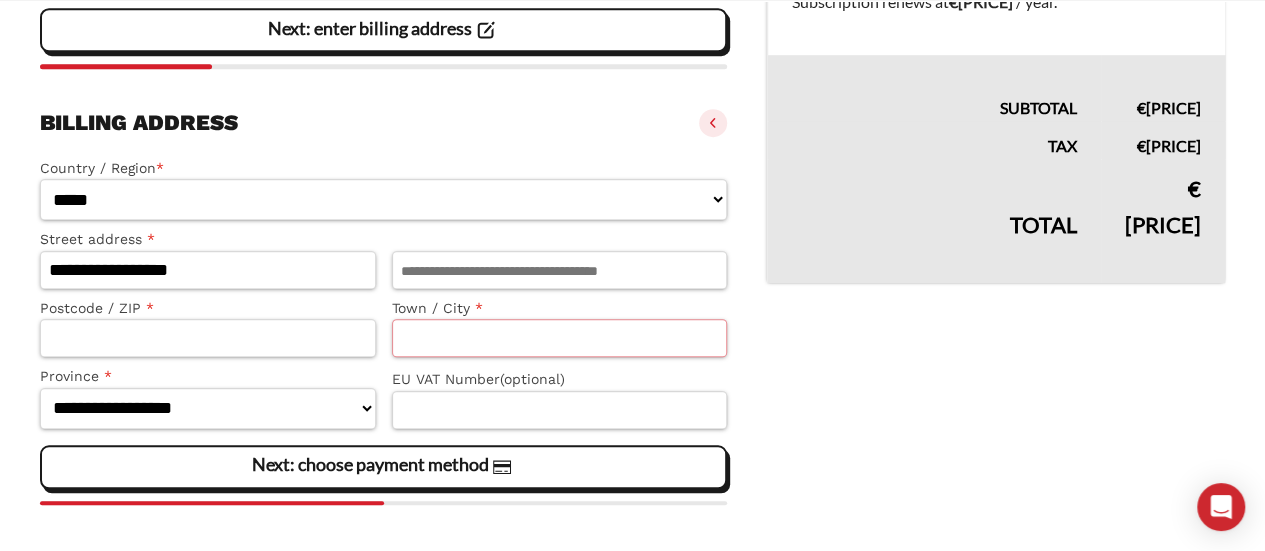 click on "Town / City   *" at bounding box center (560, 338) 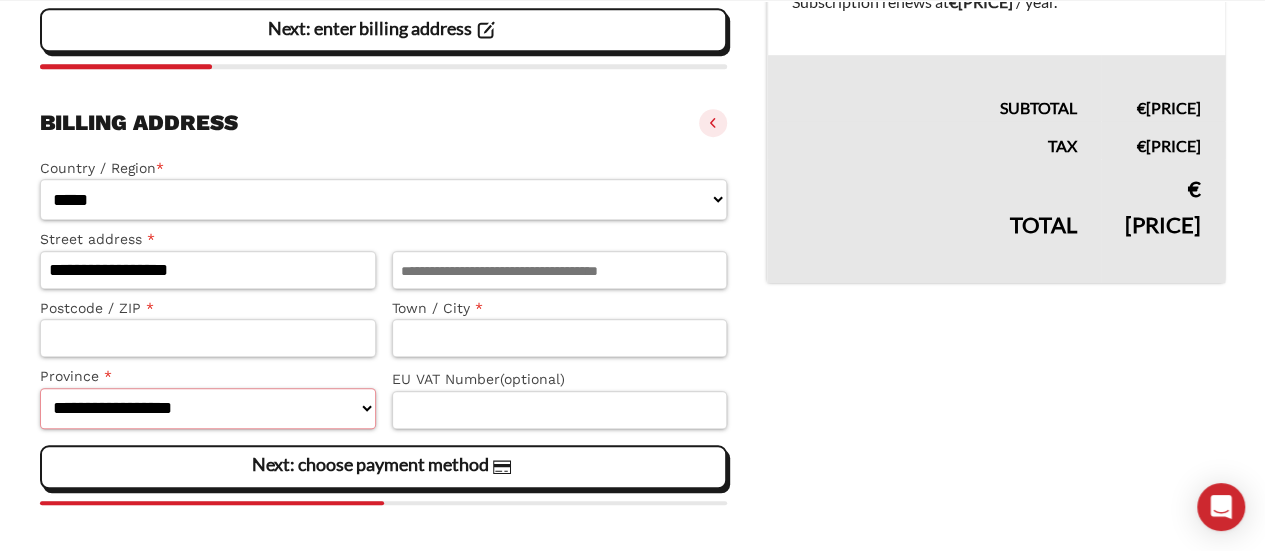click on "**********" at bounding box center [208, 408] 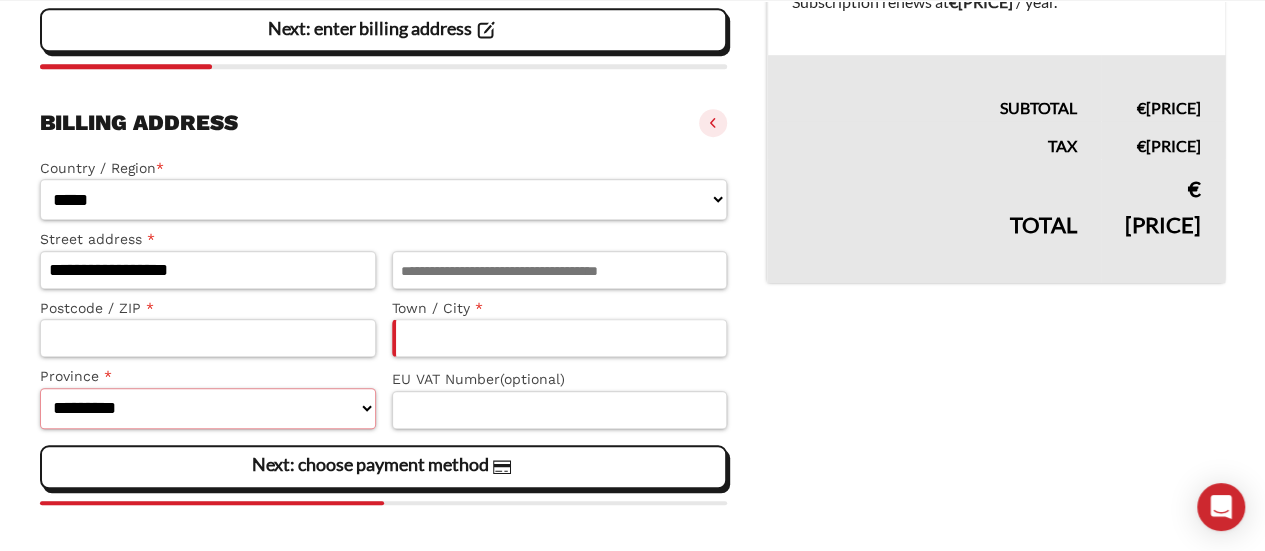select on "**" 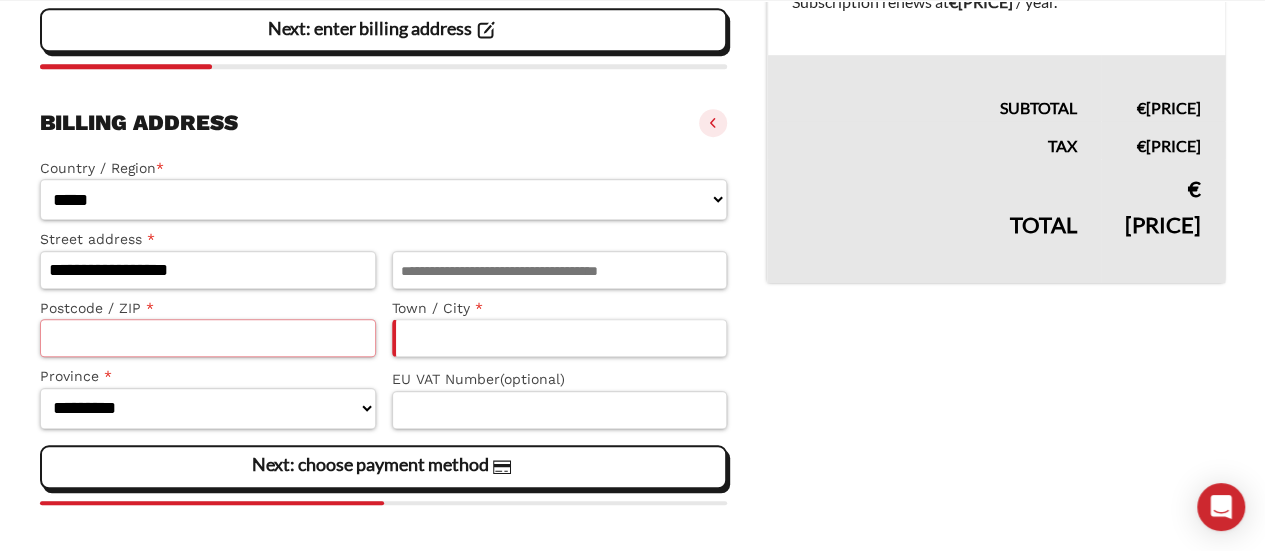 click on "Postcode / ZIP   *" at bounding box center (208, 338) 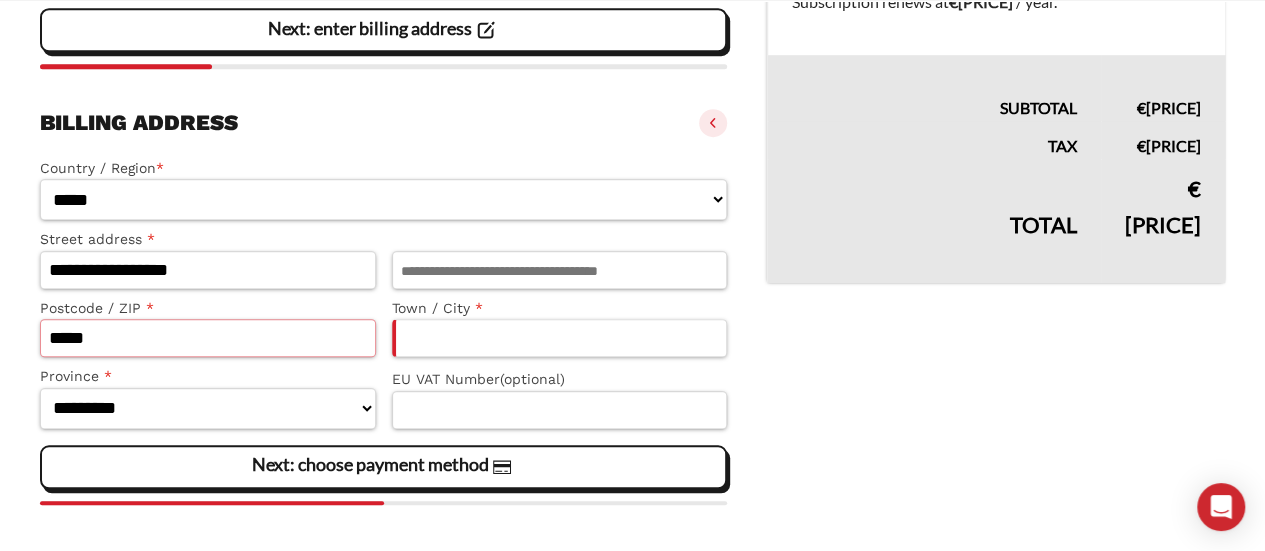 type on "*****" 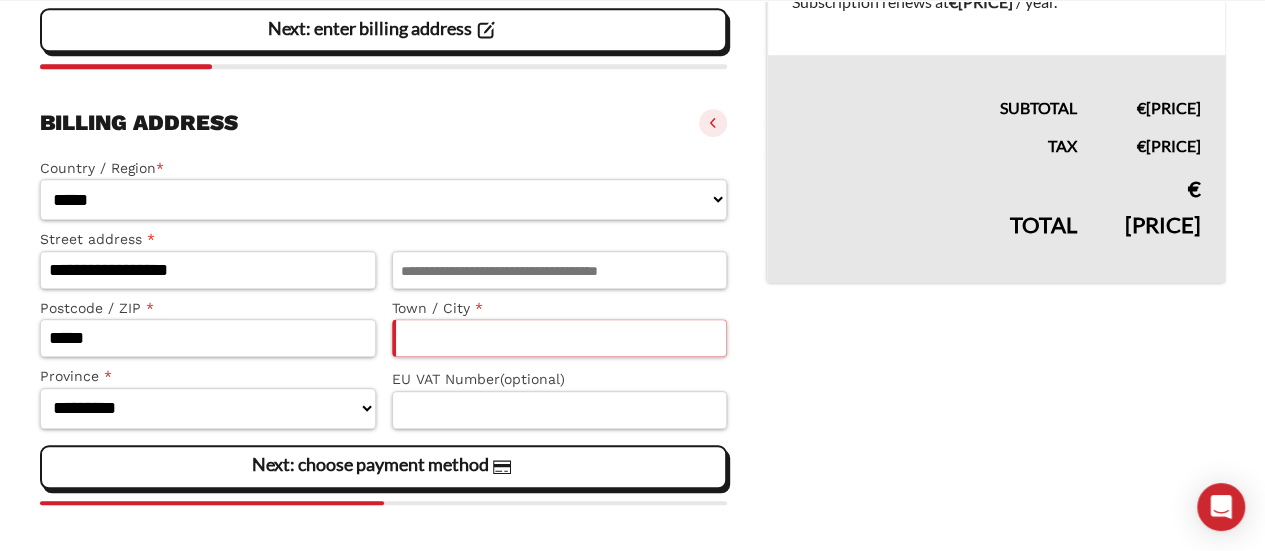 click on "Town / City   *" at bounding box center [560, 338] 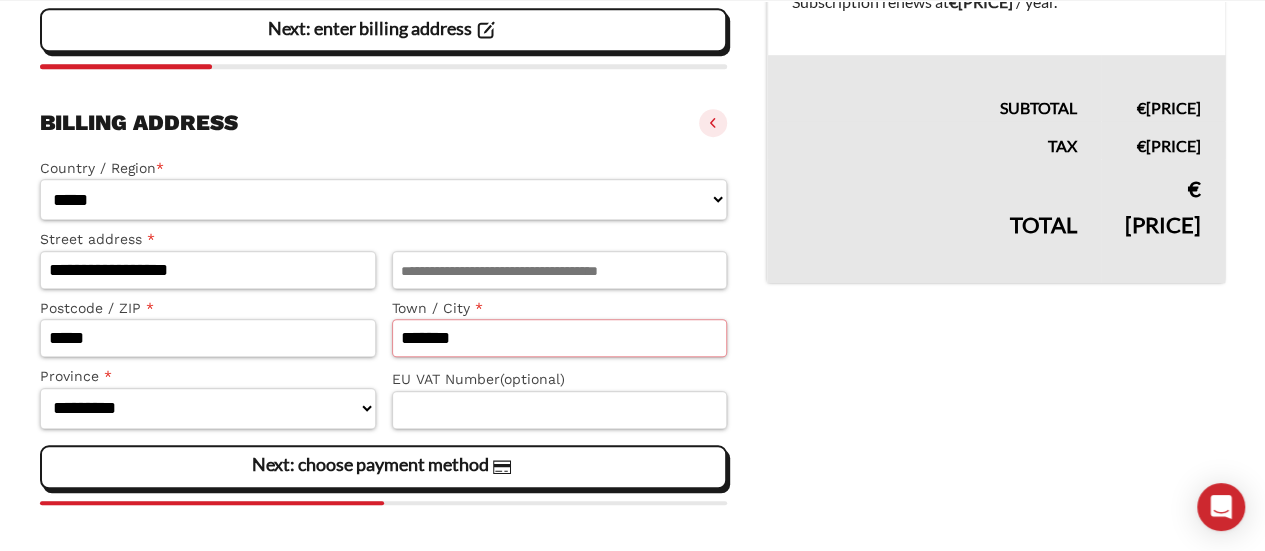 type on "*******" 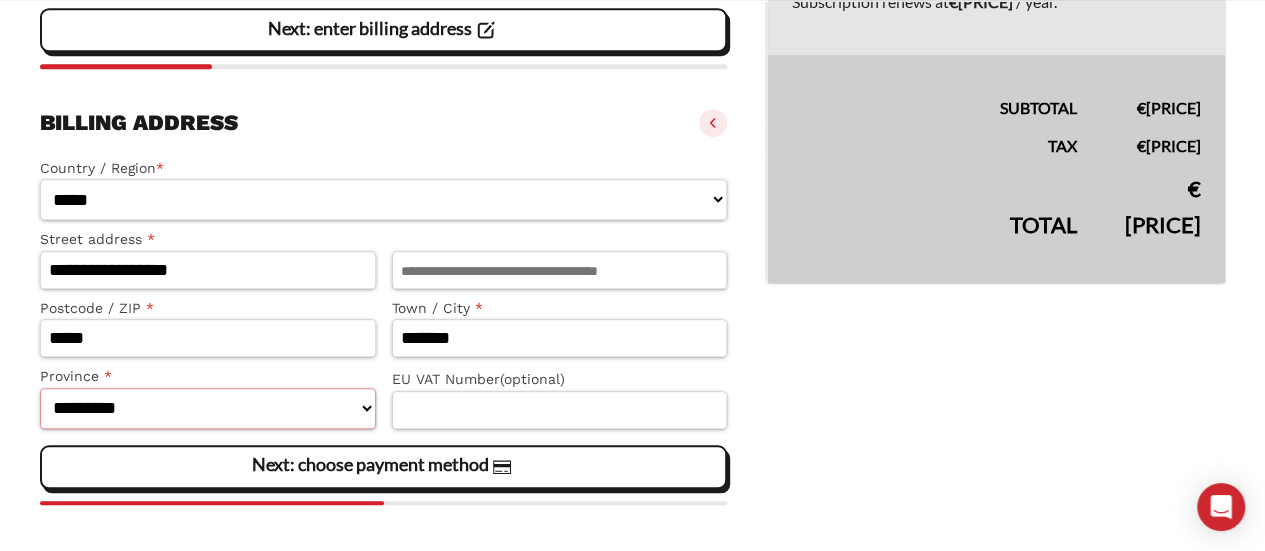 click on "**********" at bounding box center [208, 408] 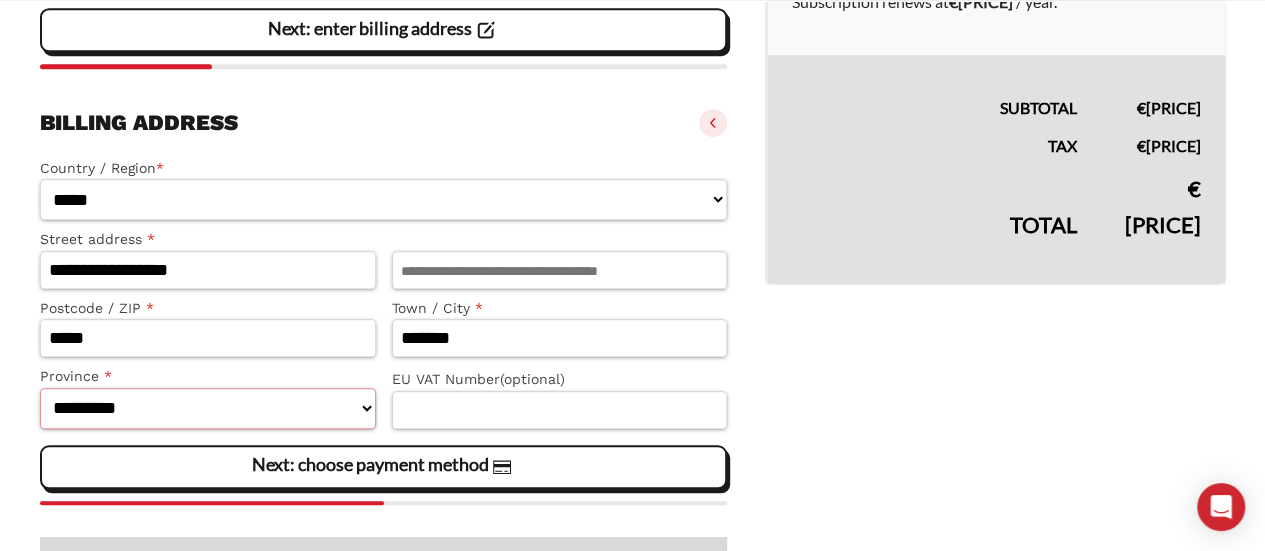 click on "**********" at bounding box center [208, 408] 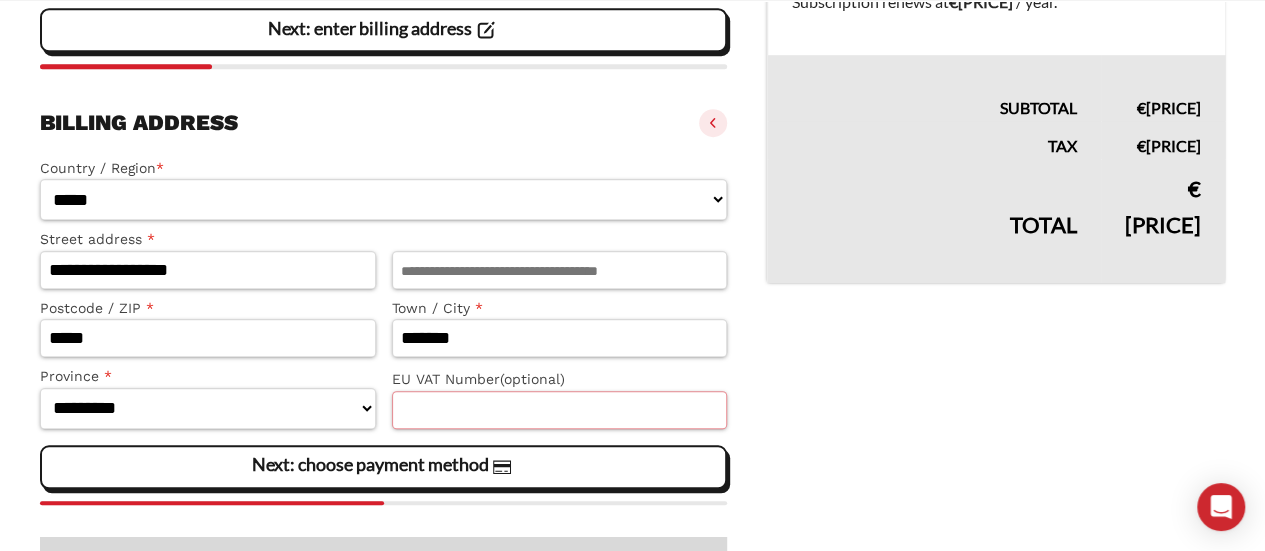 click on "EU VAT Number  (optional)" at bounding box center [560, 410] 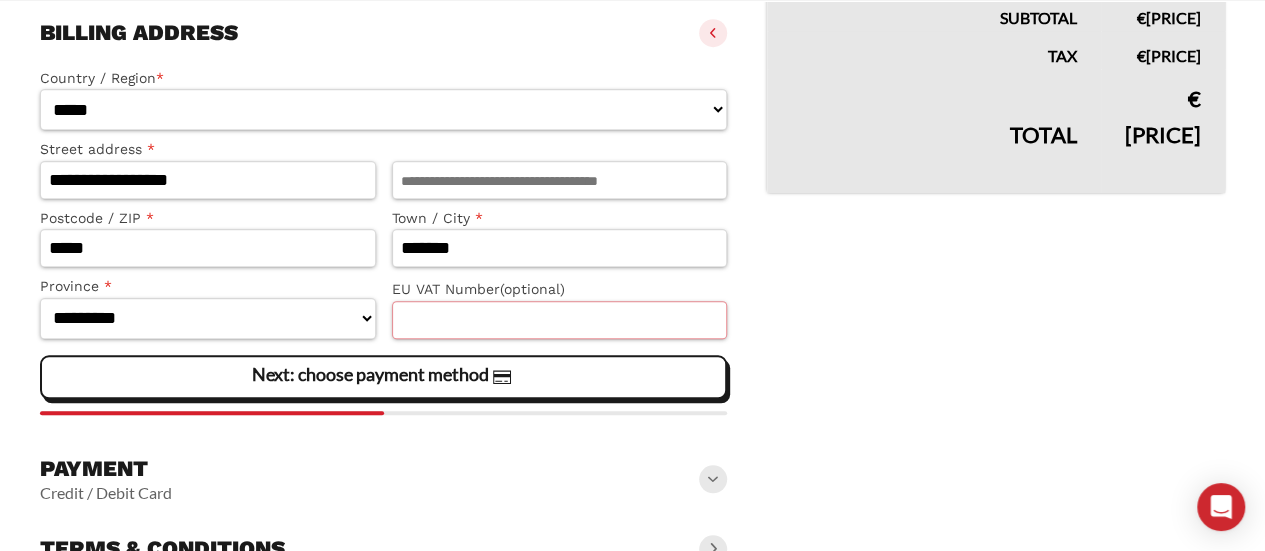 scroll, scrollTop: 772, scrollLeft: 0, axis: vertical 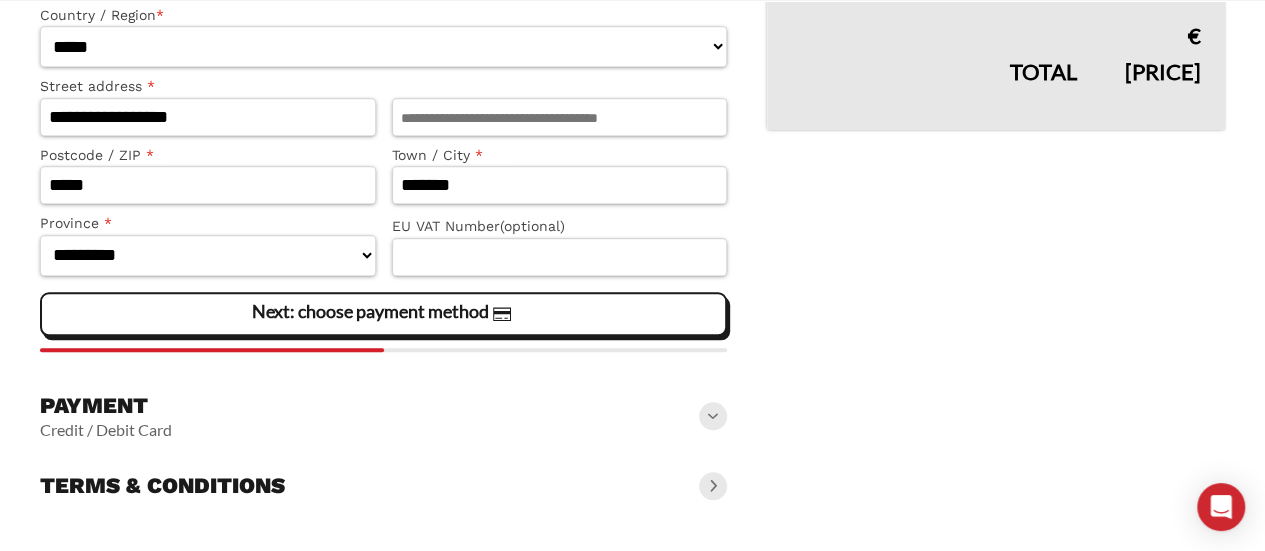 click at bounding box center [713, 416] 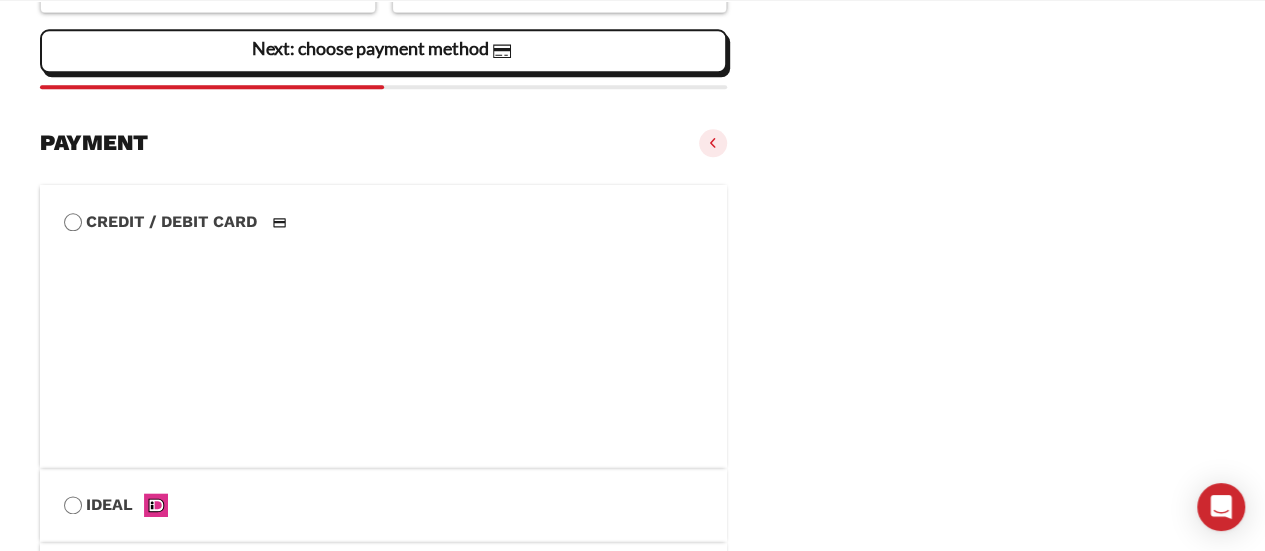 scroll, scrollTop: 966, scrollLeft: 0, axis: vertical 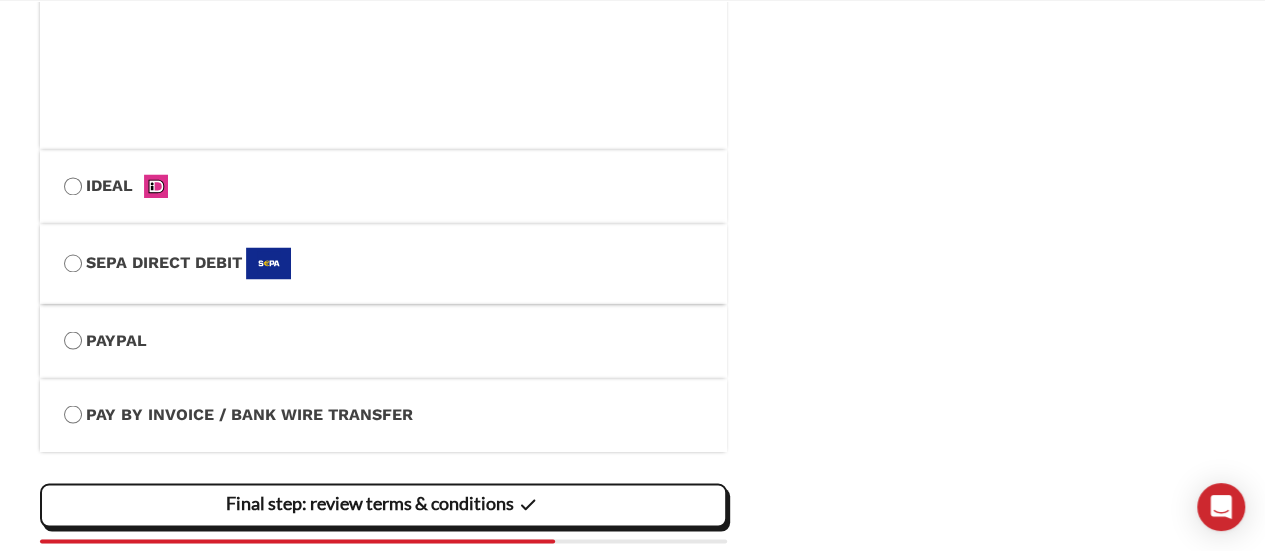 click on "Your product(s)
On-demand and Live courses - Annual						  × 1   (remove)
Description:
Subscription with access to on-demand and live courses for a single user. Cancel any time.
Currency:
All prices in Euro.
Price:
Subscription renews at  € [PRICE]    / year .
Subtotal
€ [PRICE]
Tax
€ [PRICE]
Total
€ [PRICE]" at bounding box center (996, -354) 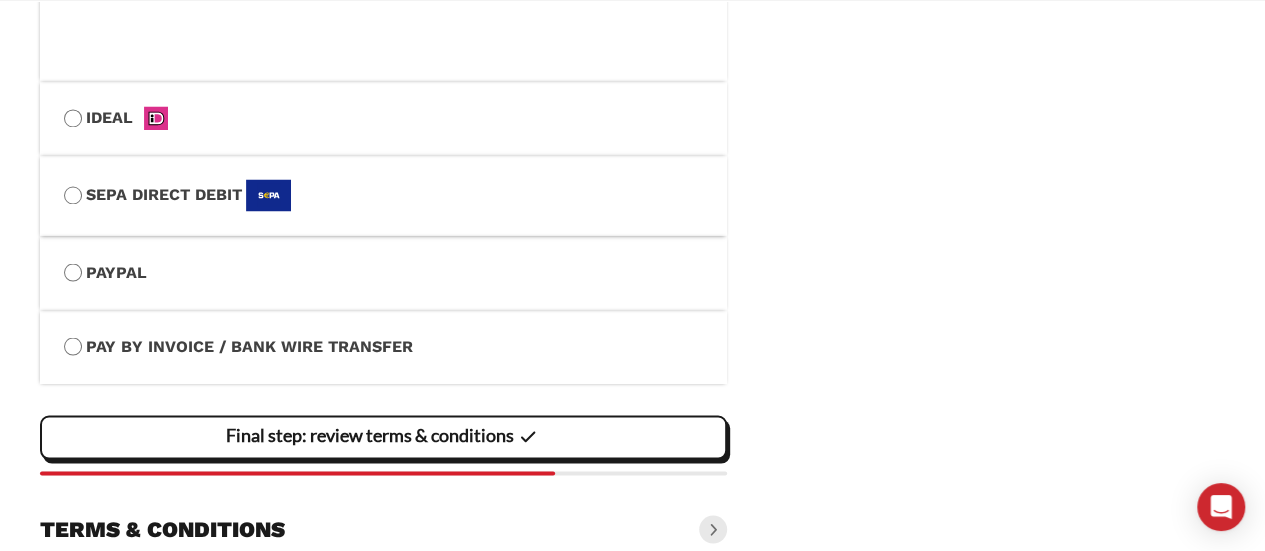 scroll, scrollTop: 1712, scrollLeft: 0, axis: vertical 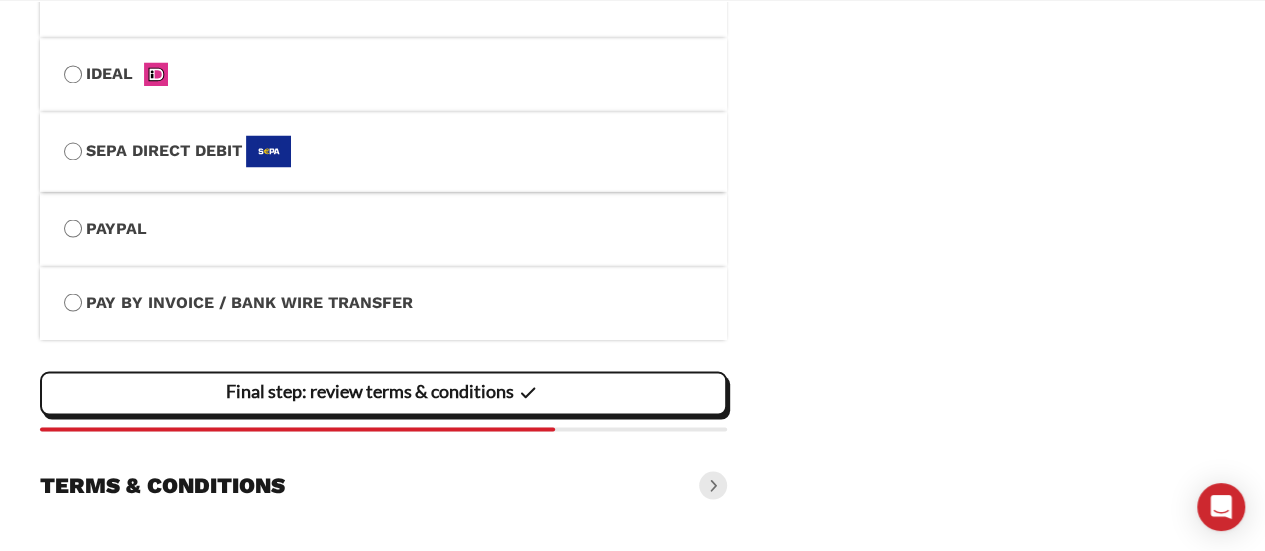 click on "Final step: review terms & conditions" at bounding box center (0, 0) 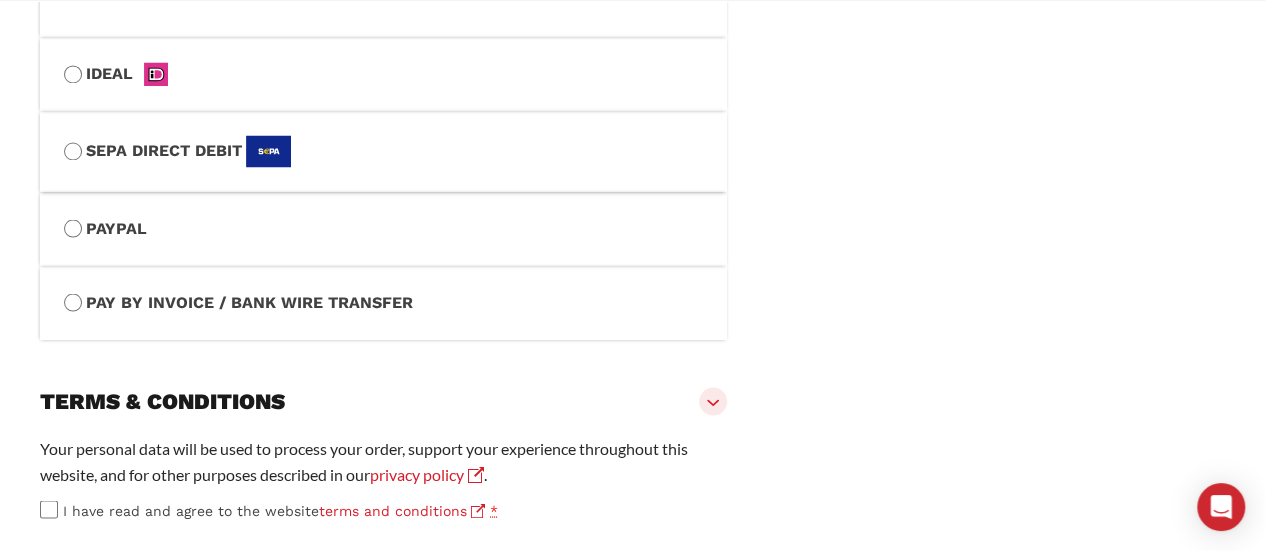 scroll, scrollTop: 1814, scrollLeft: 0, axis: vertical 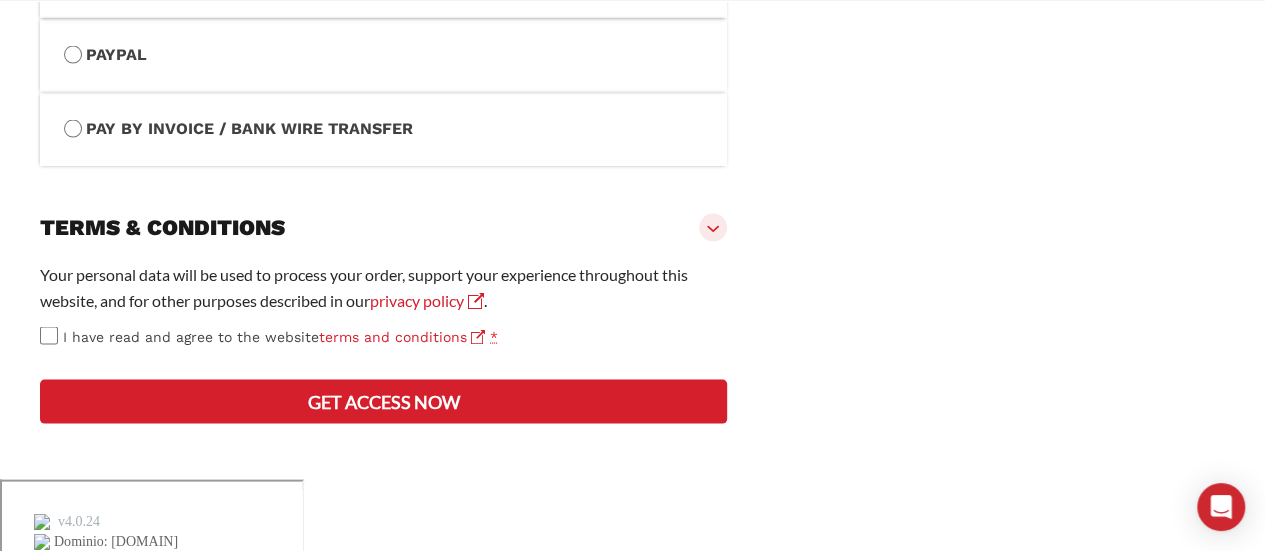 click on "Get access now" at bounding box center [383, 401] 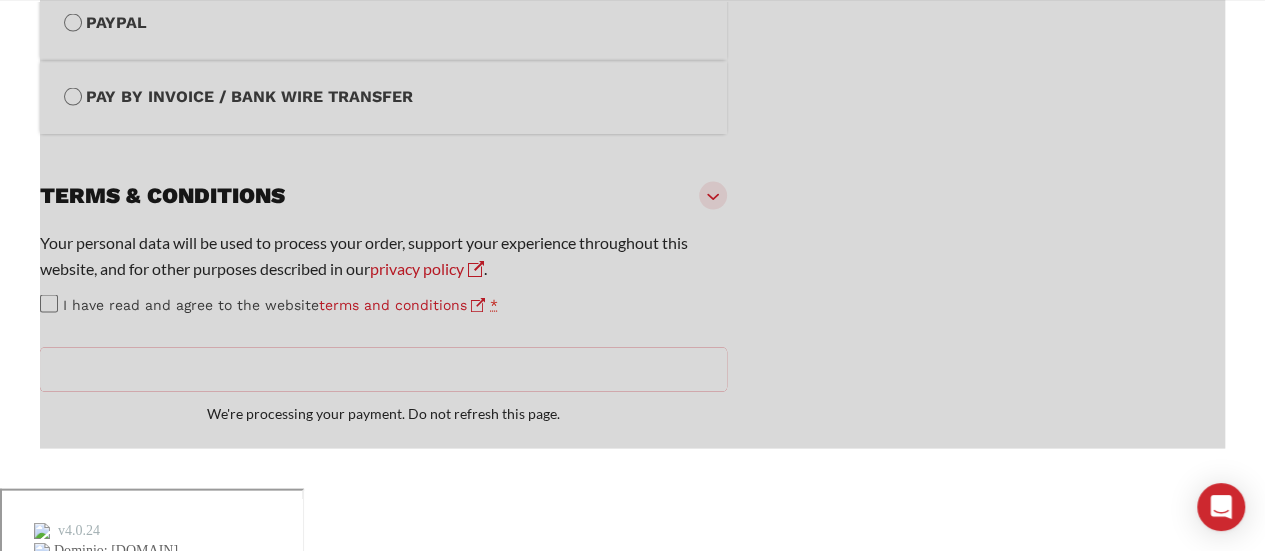 scroll, scrollTop: 1926, scrollLeft: 0, axis: vertical 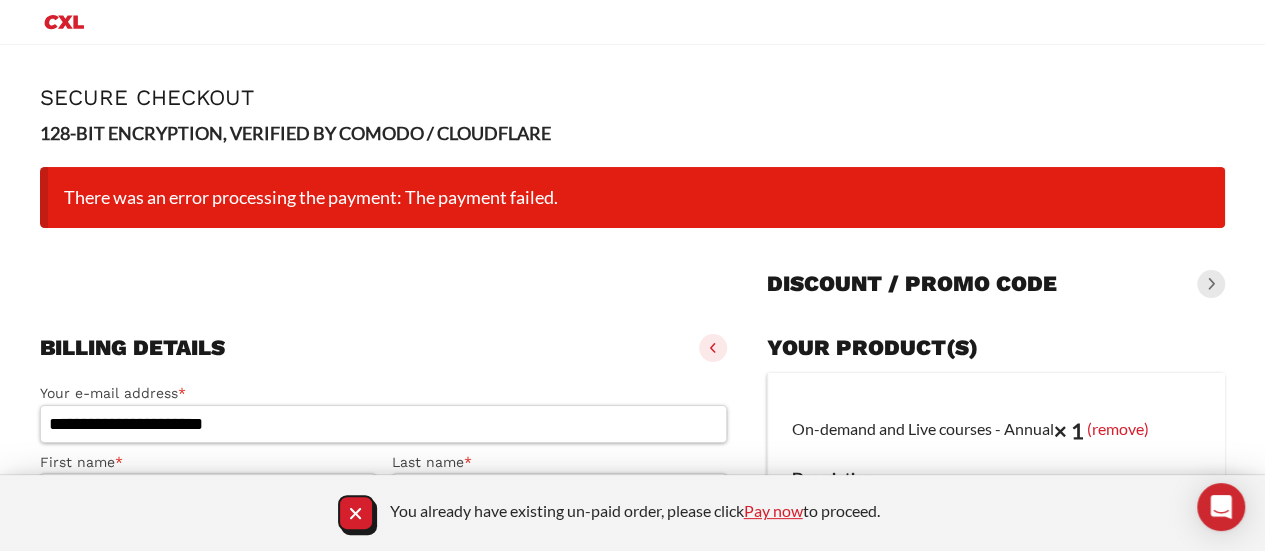 click on "Pay now" 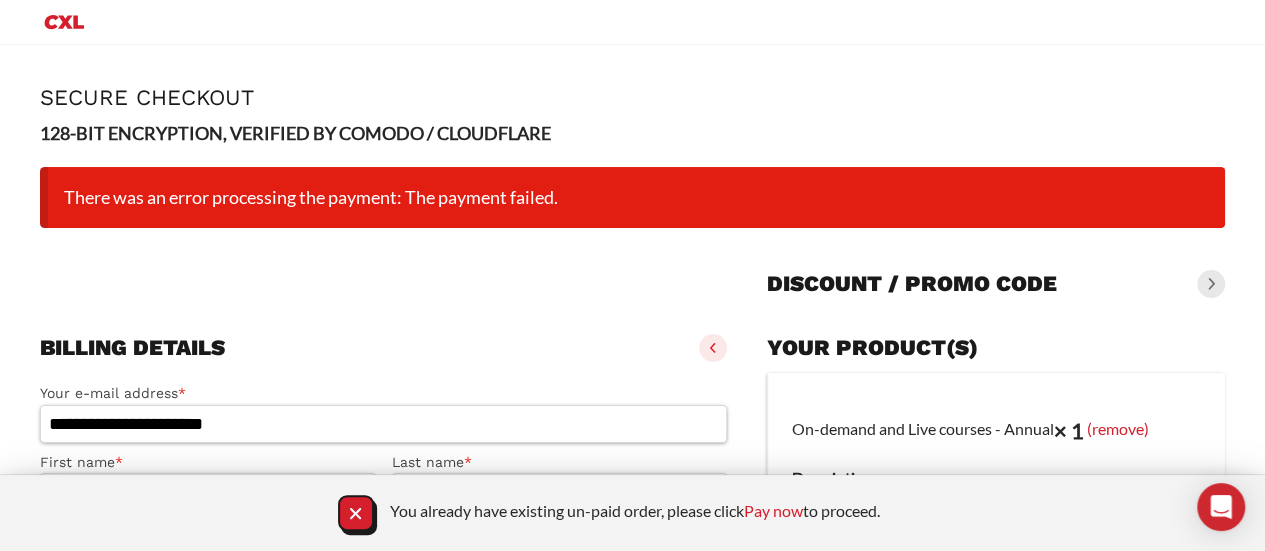 click on "There was an error processing the payment: The payment failed." at bounding box center (632, 197) 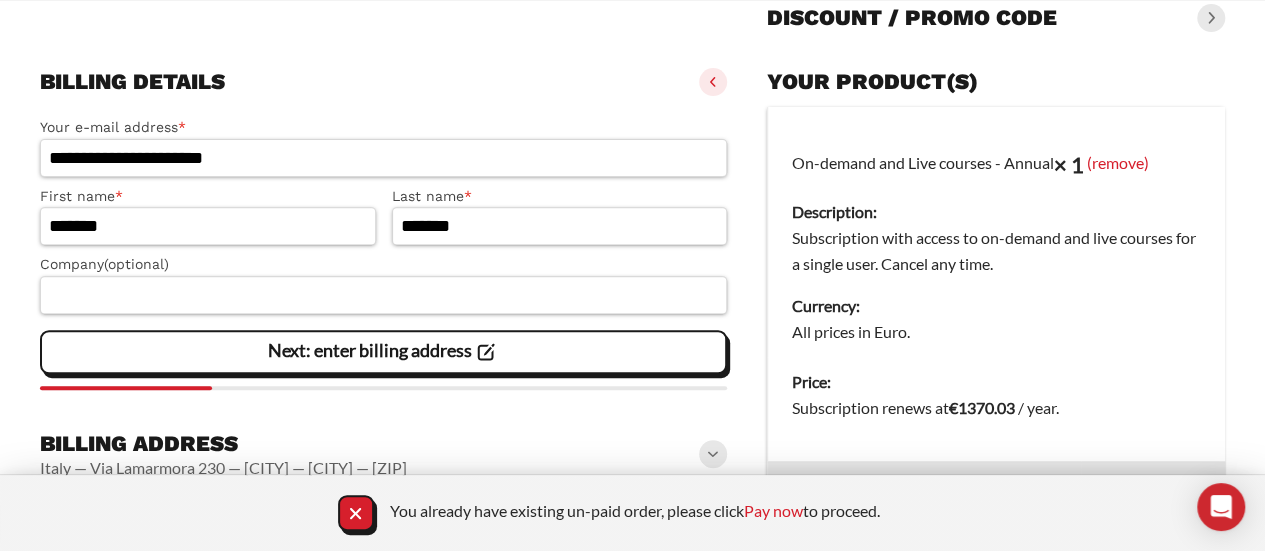 scroll, scrollTop: 450, scrollLeft: 0, axis: vertical 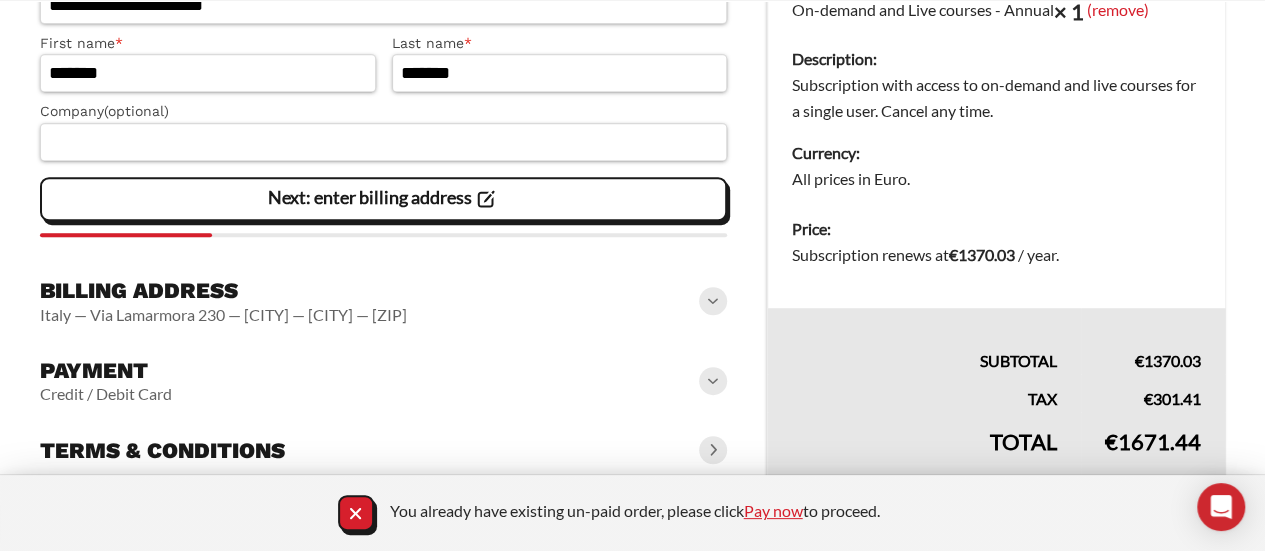 click on "Pay now" 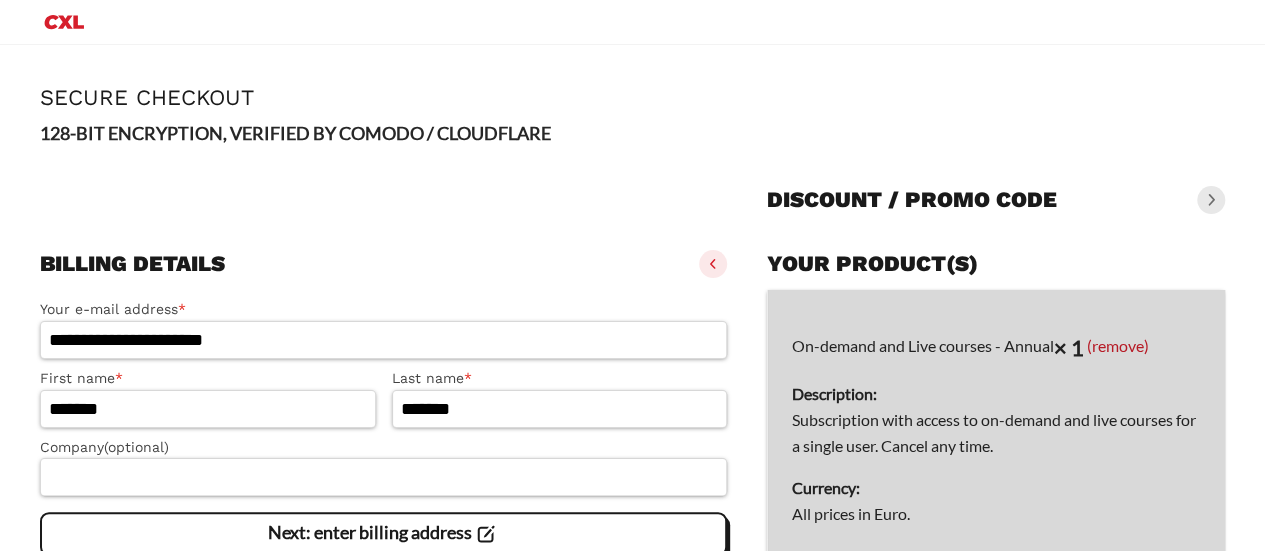 scroll, scrollTop: 222, scrollLeft: 0, axis: vertical 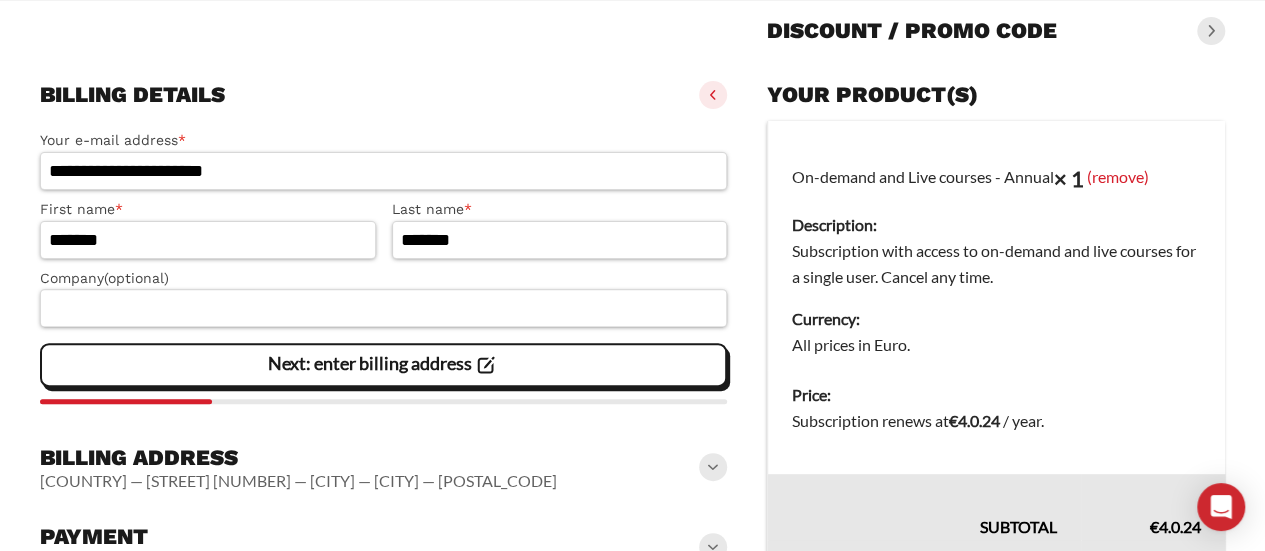 click on "**********" at bounding box center (383, 171) 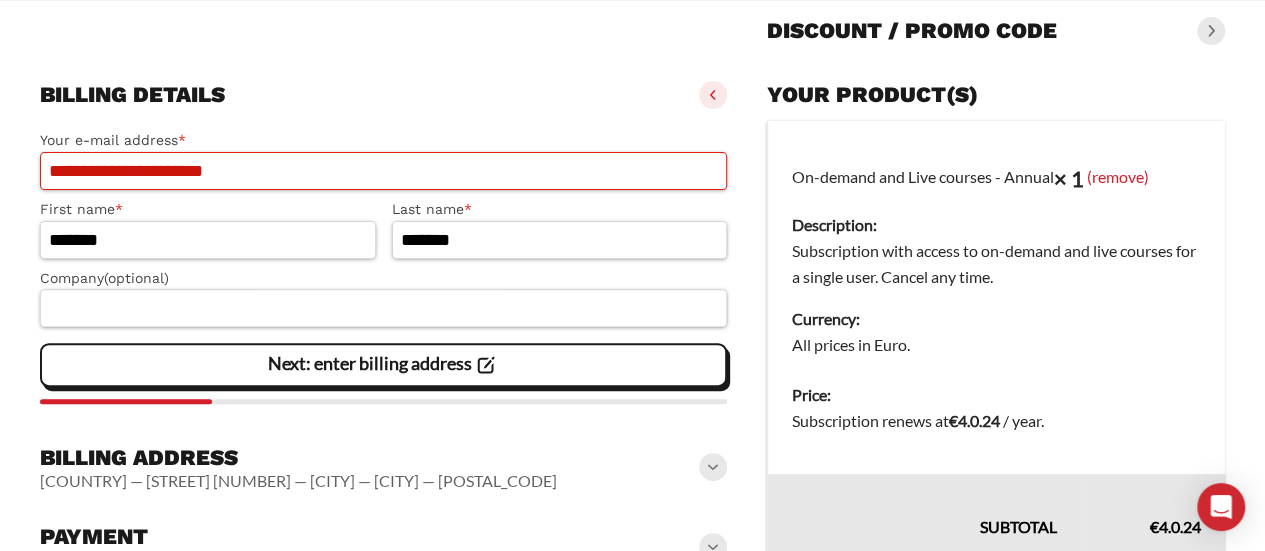 click on "**********" at bounding box center (383, 171) 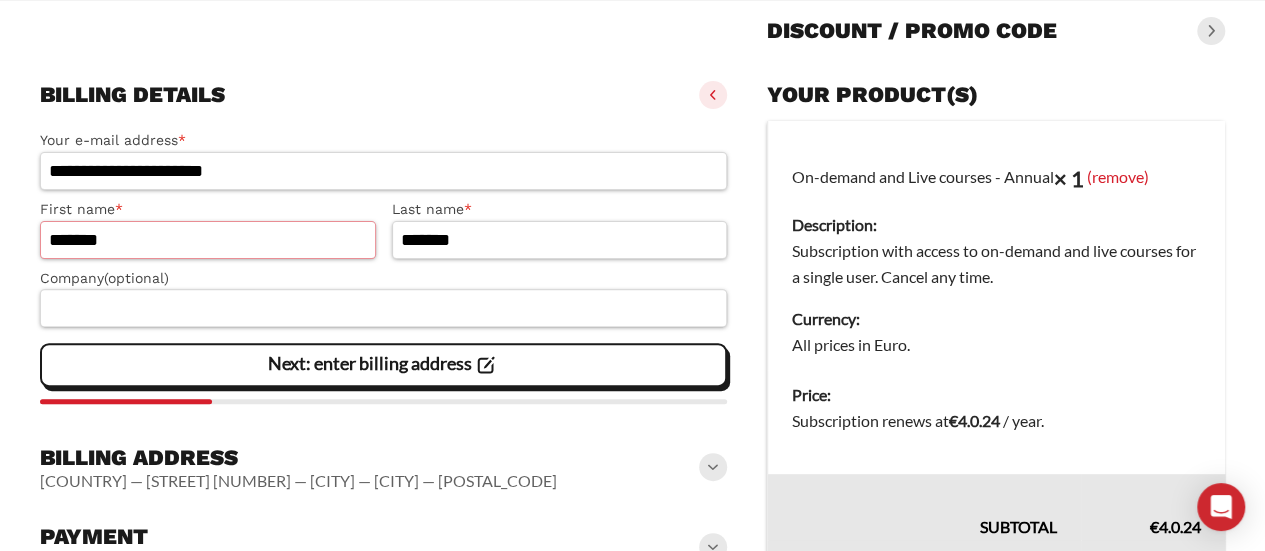 click on "*******" at bounding box center [208, 240] 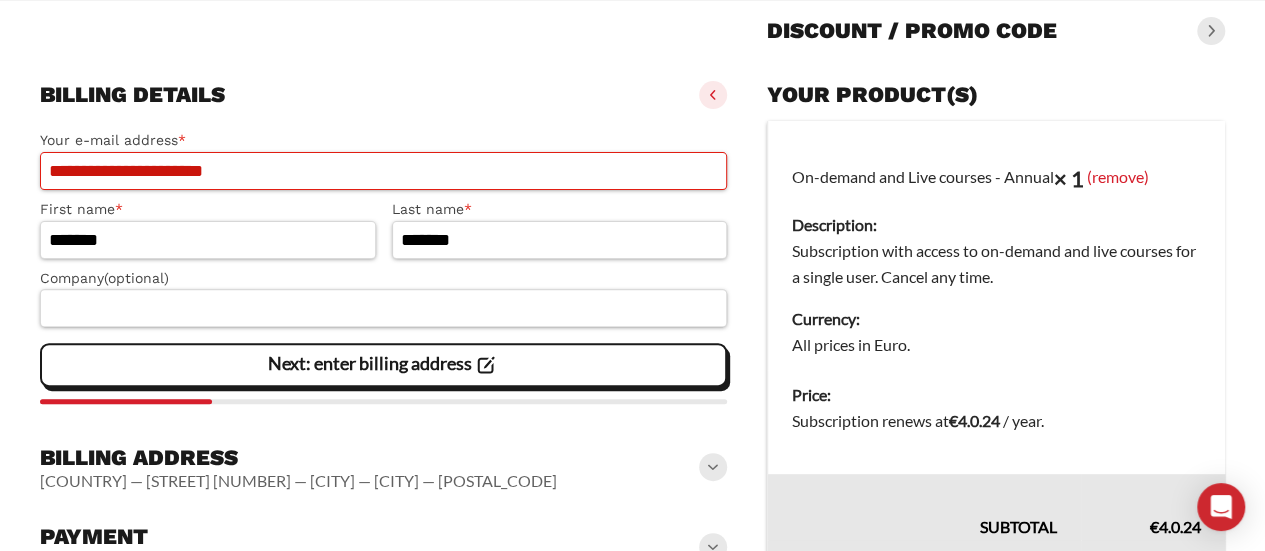 click on "**********" at bounding box center (383, 171) 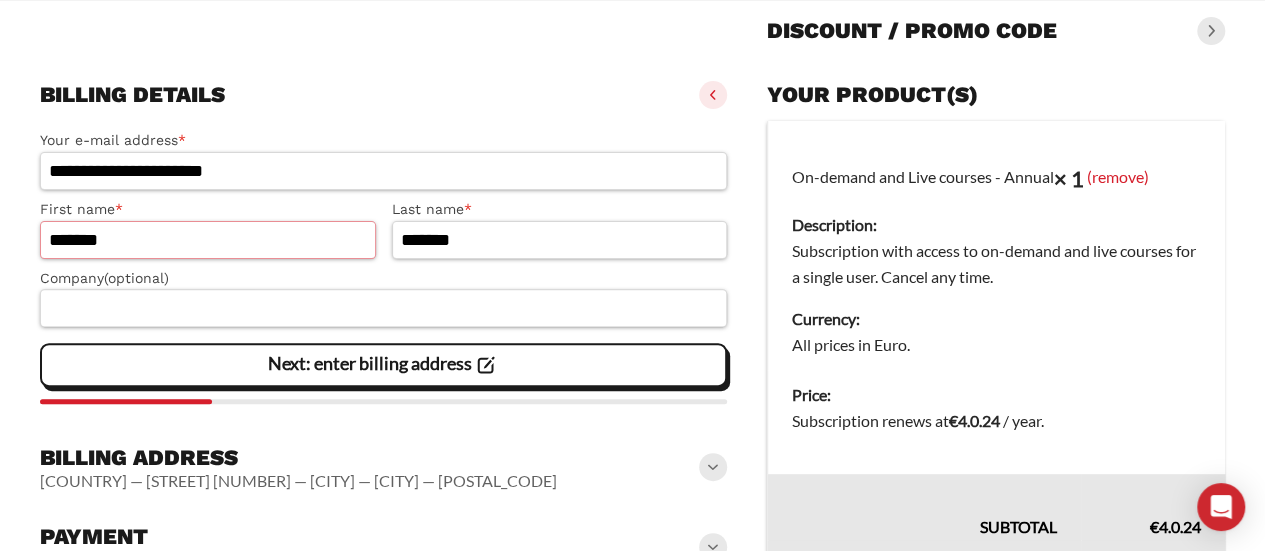 click on "*******" at bounding box center [208, 240] 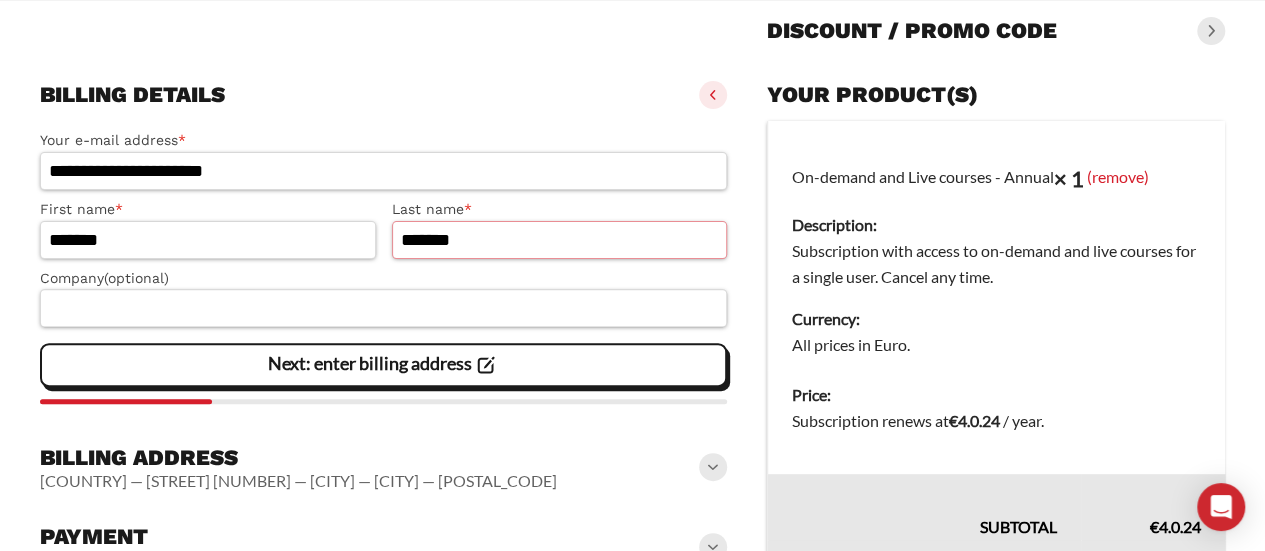 click on "*******" at bounding box center [560, 240] 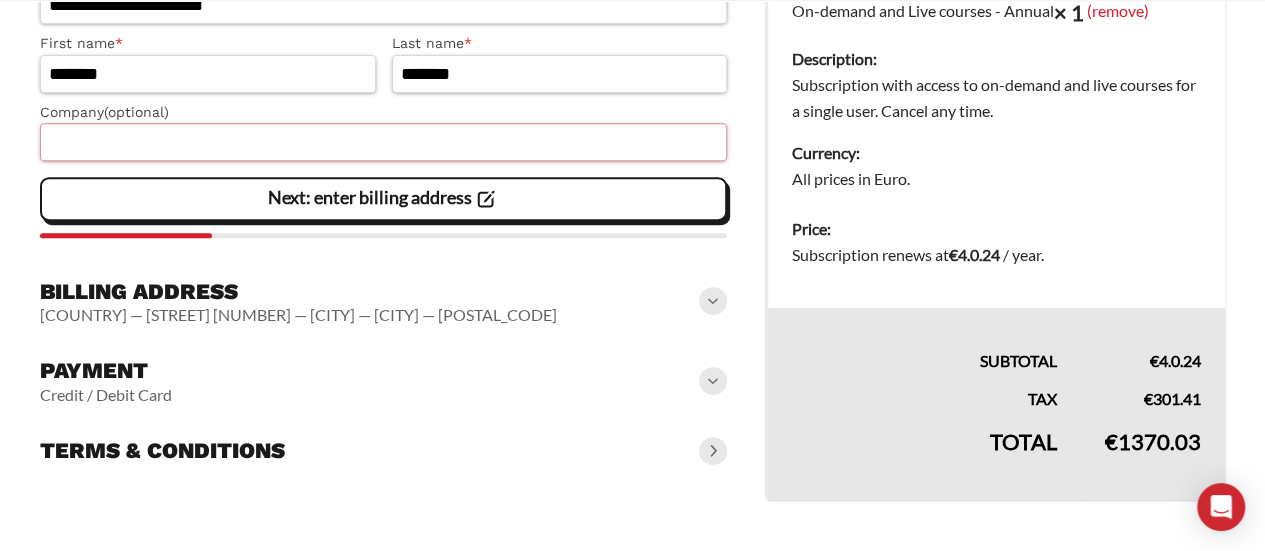 click on "Company  (optional)" at bounding box center (383, 142) 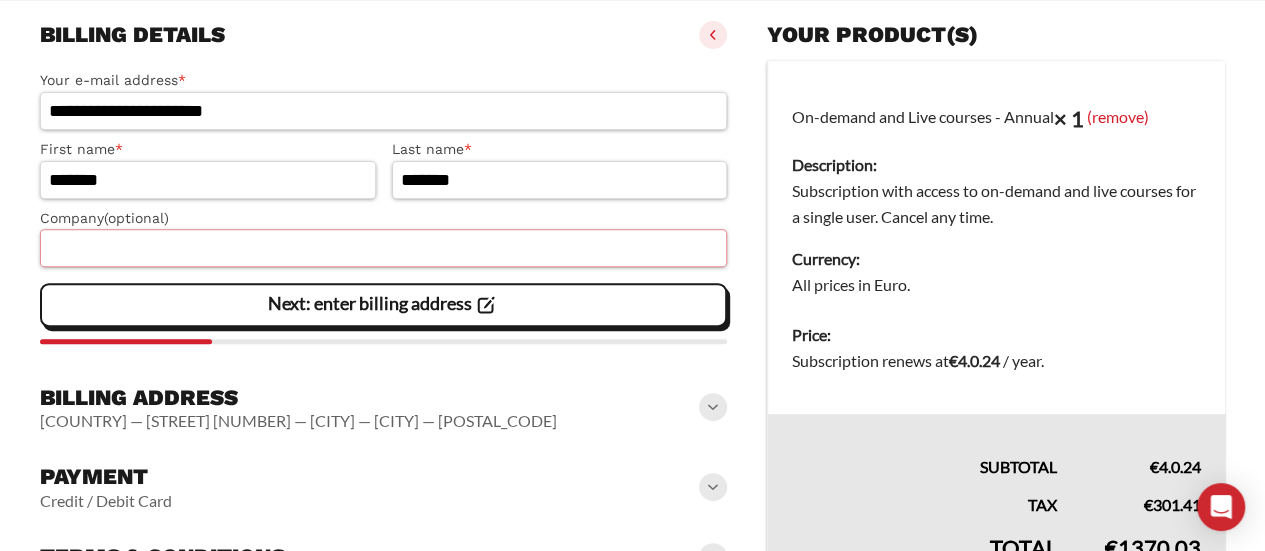 scroll, scrollTop: 166, scrollLeft: 0, axis: vertical 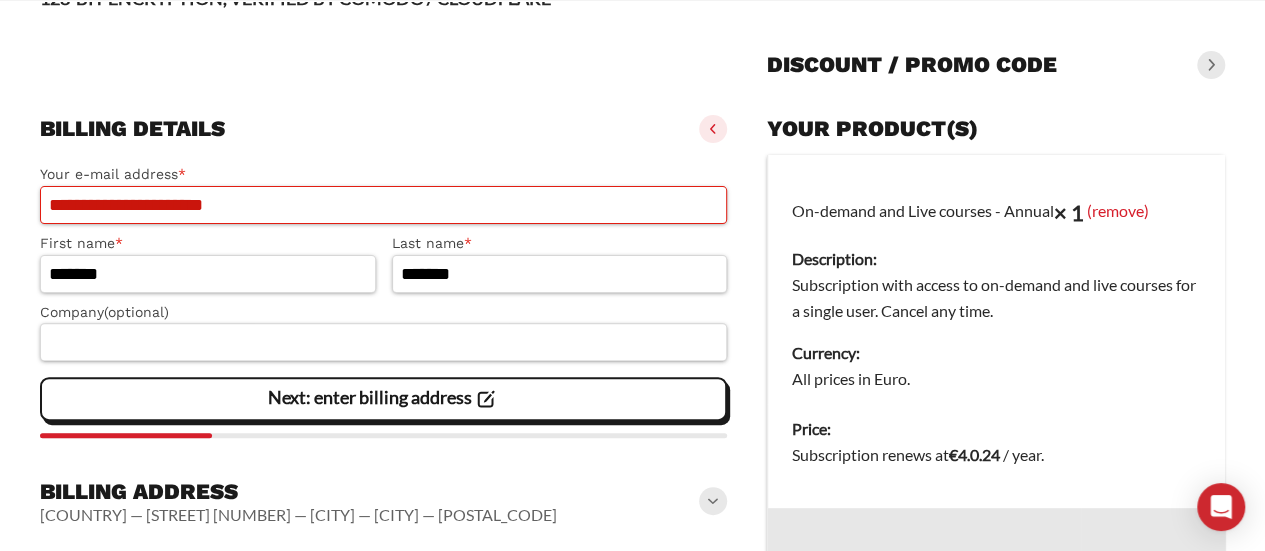 click on "**********" at bounding box center [383, 205] 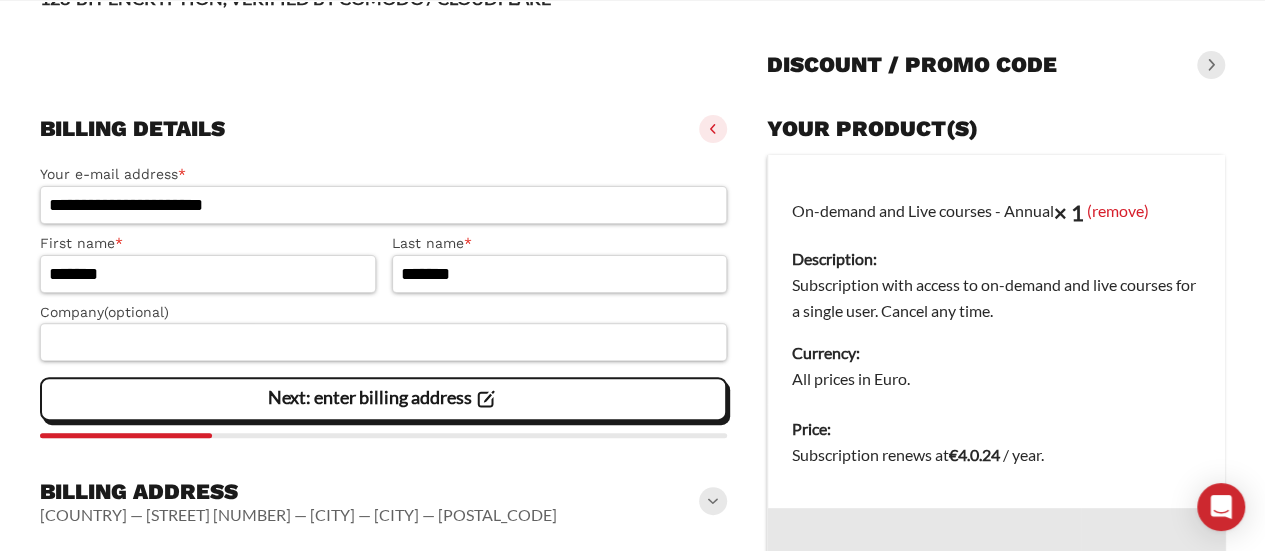 click on "First name  *" at bounding box center [208, 243] 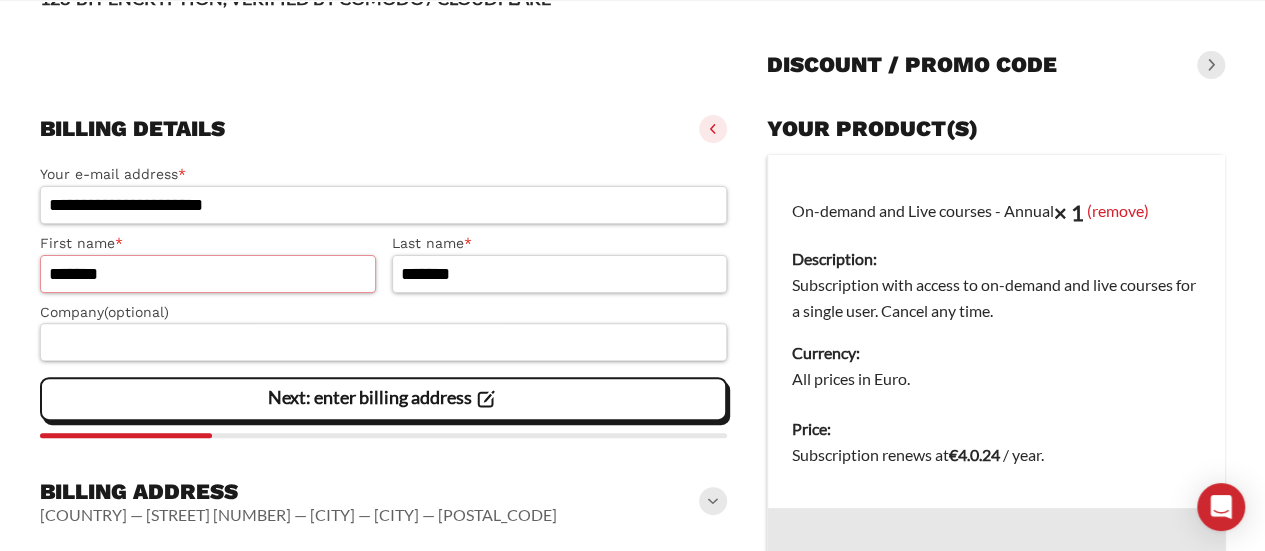 click on "*******" at bounding box center [208, 274] 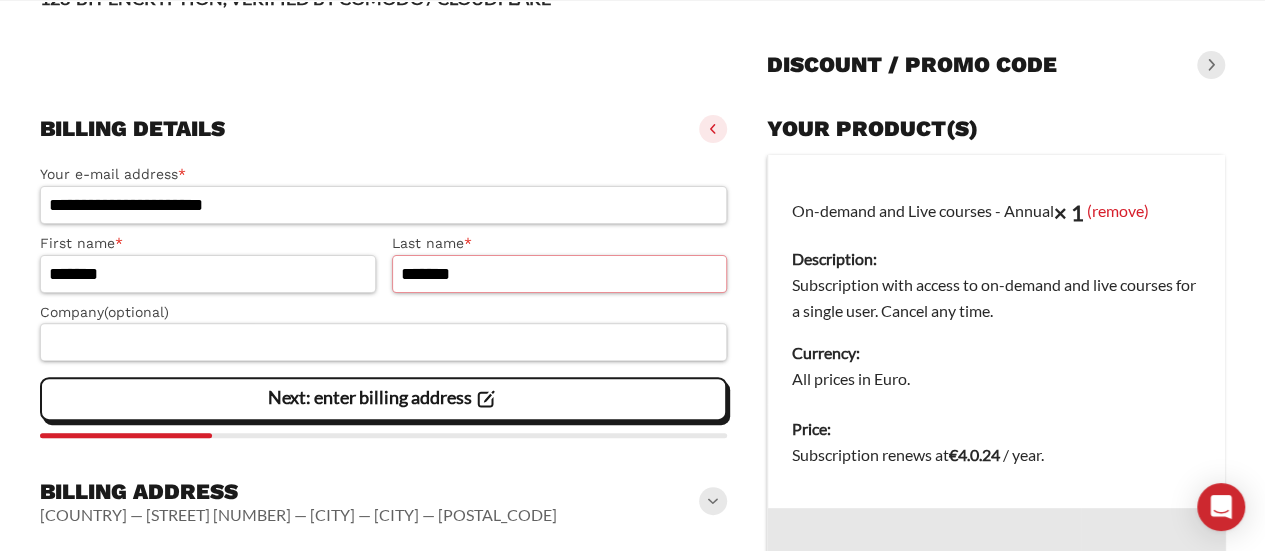 click on "*******" at bounding box center [560, 274] 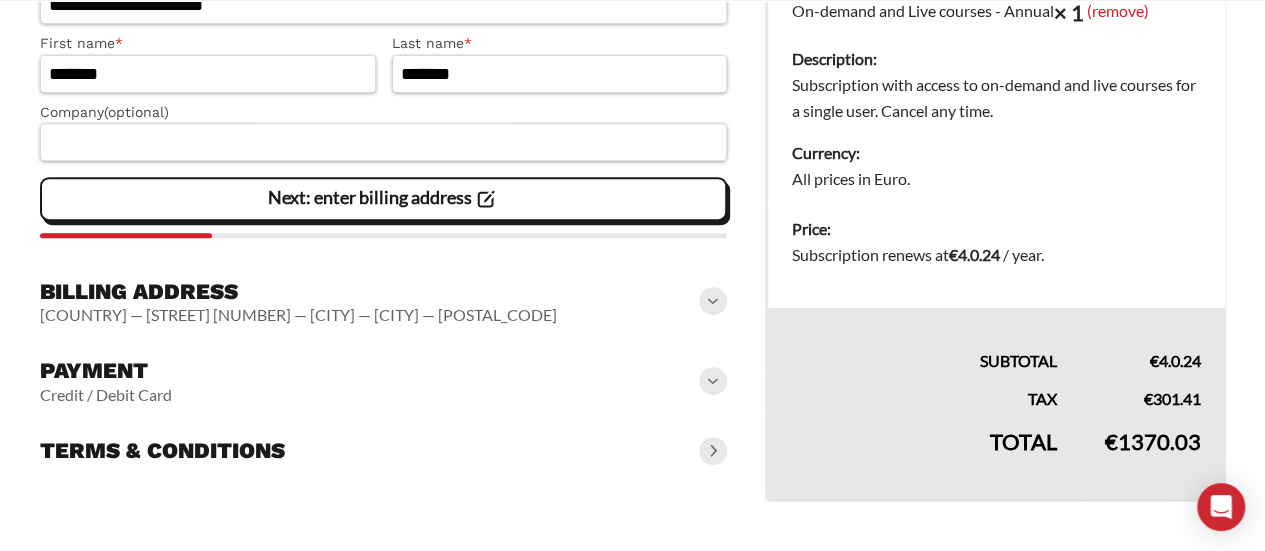 click 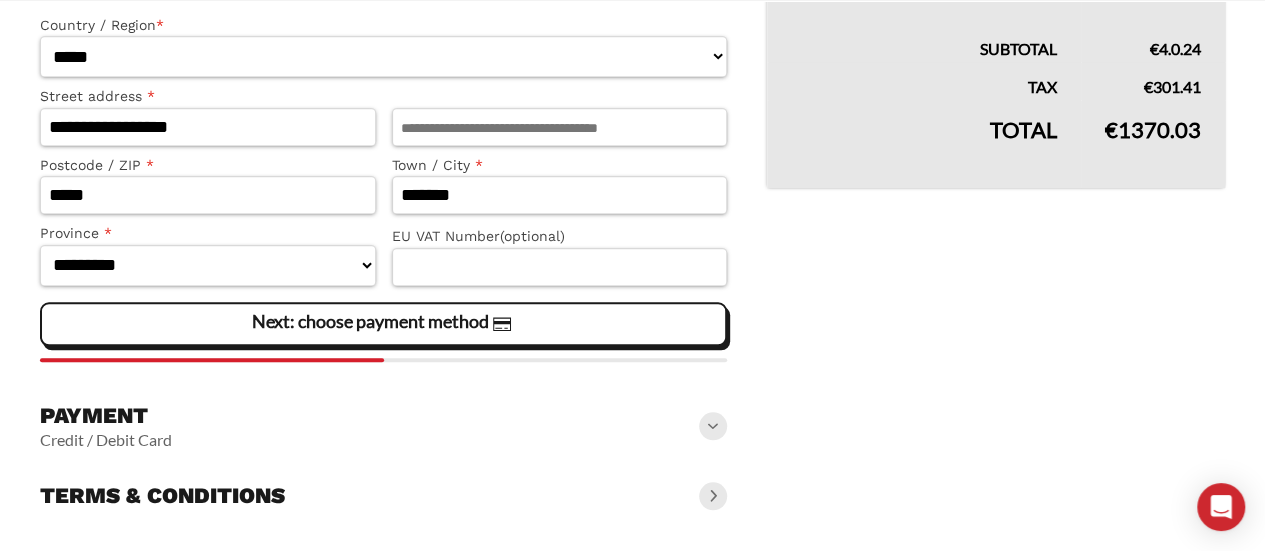 scroll, scrollTop: 688, scrollLeft: 0, axis: vertical 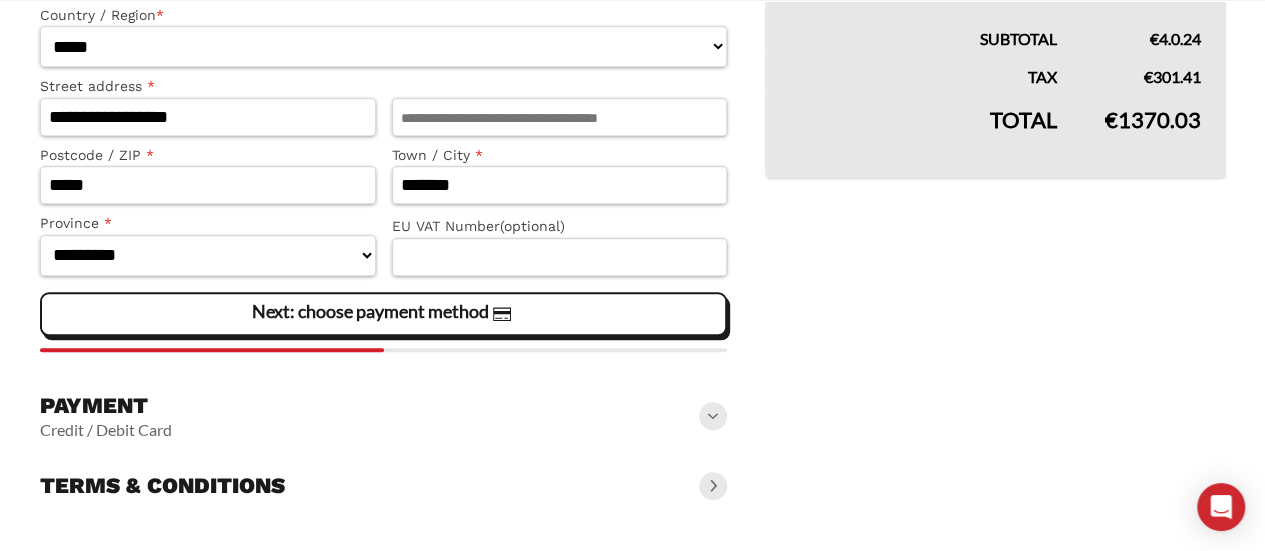 click at bounding box center (713, 416) 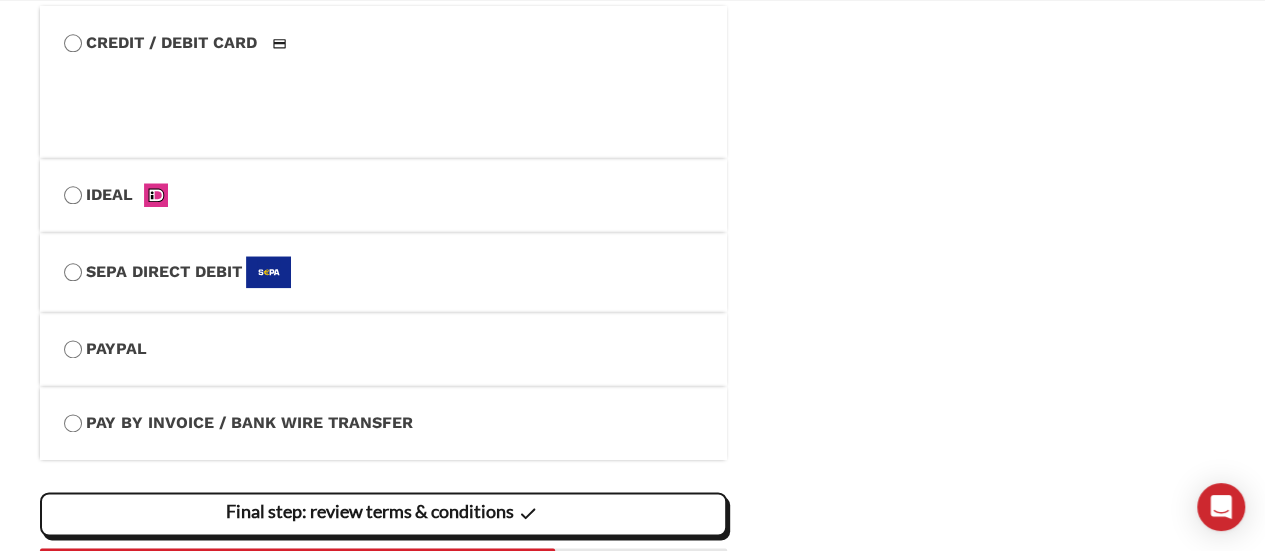 scroll, scrollTop: 1088, scrollLeft: 0, axis: vertical 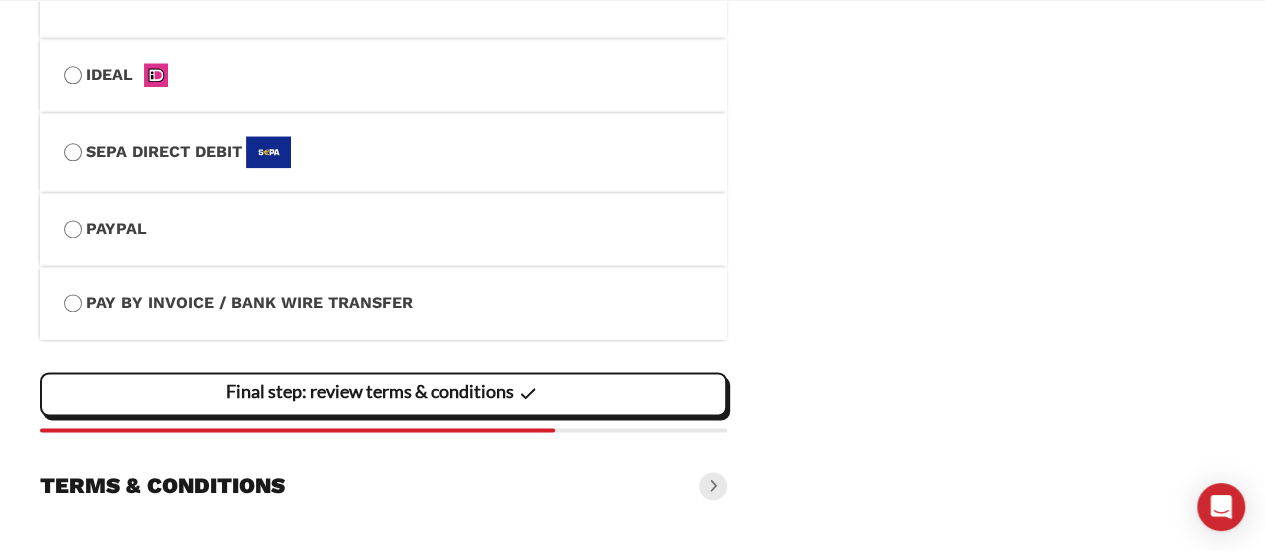 click on "Final step: review terms & conditions" at bounding box center (0, 0) 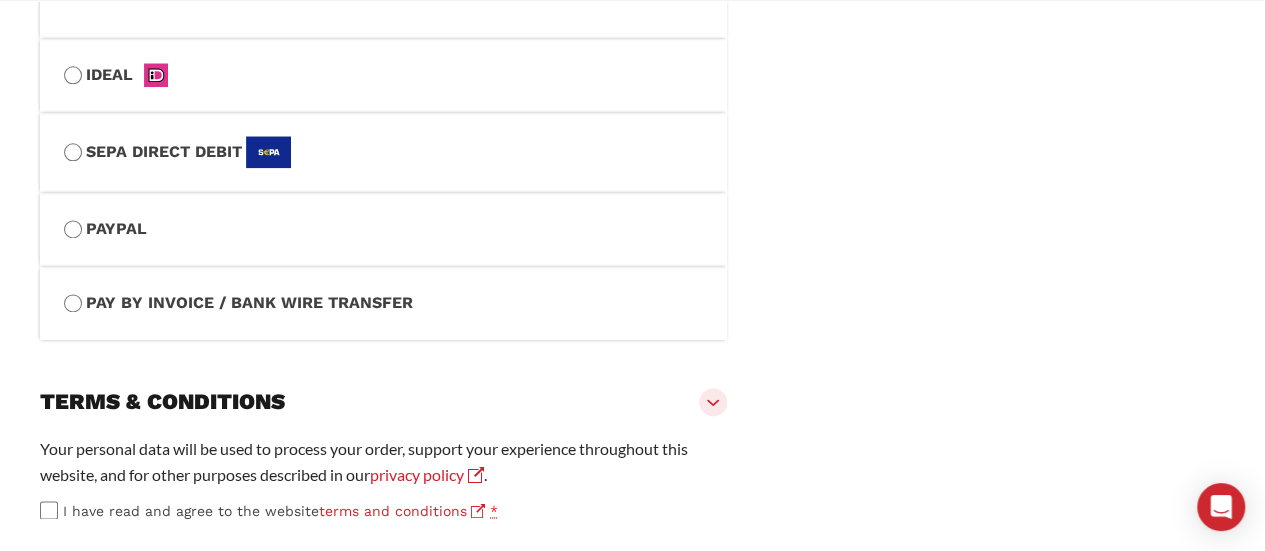 scroll, scrollTop: 1354, scrollLeft: 0, axis: vertical 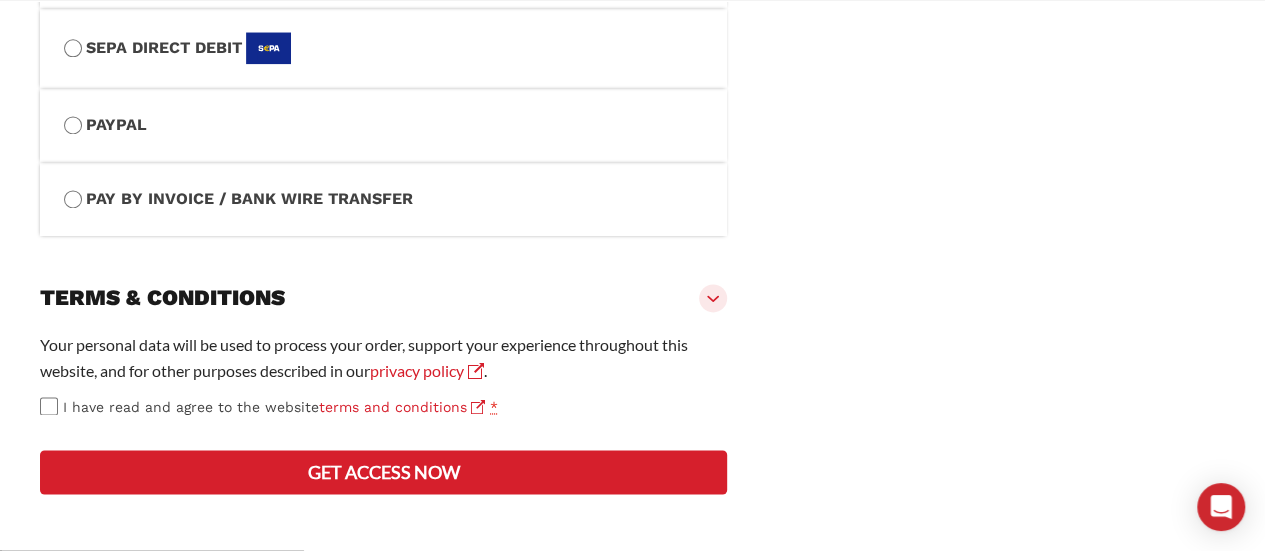 click on "Your personal data will be used to process your order, support your experience throughout this website, and for other purposes described in our  privacy policy .
I have read and agree to the website  terms and conditions   *" at bounding box center (383, 375) 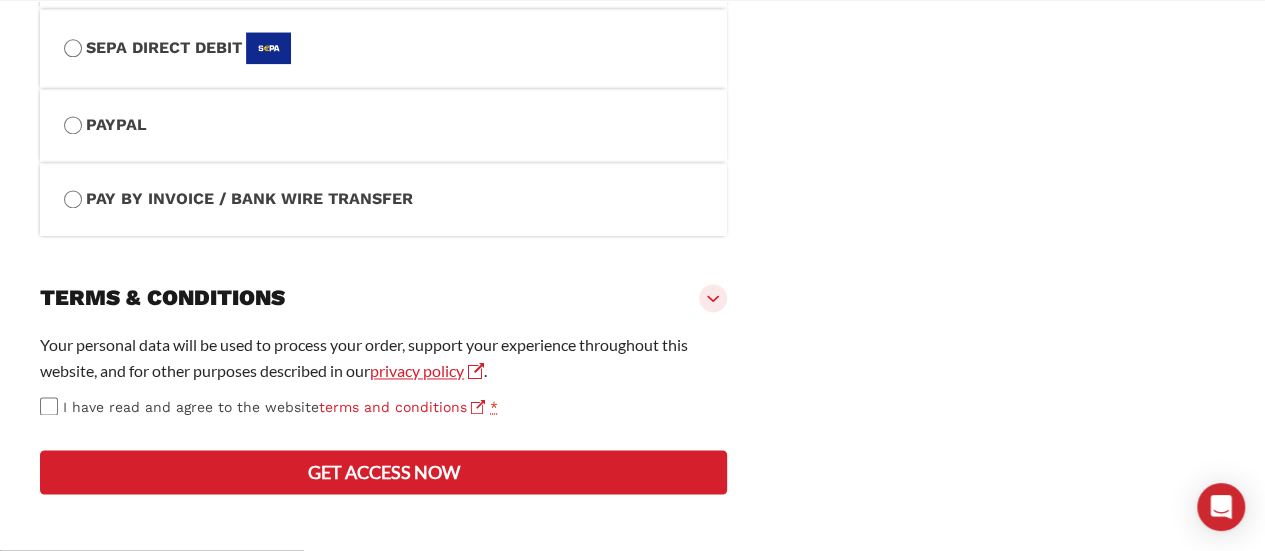 click on "privacy policy" at bounding box center [427, 370] 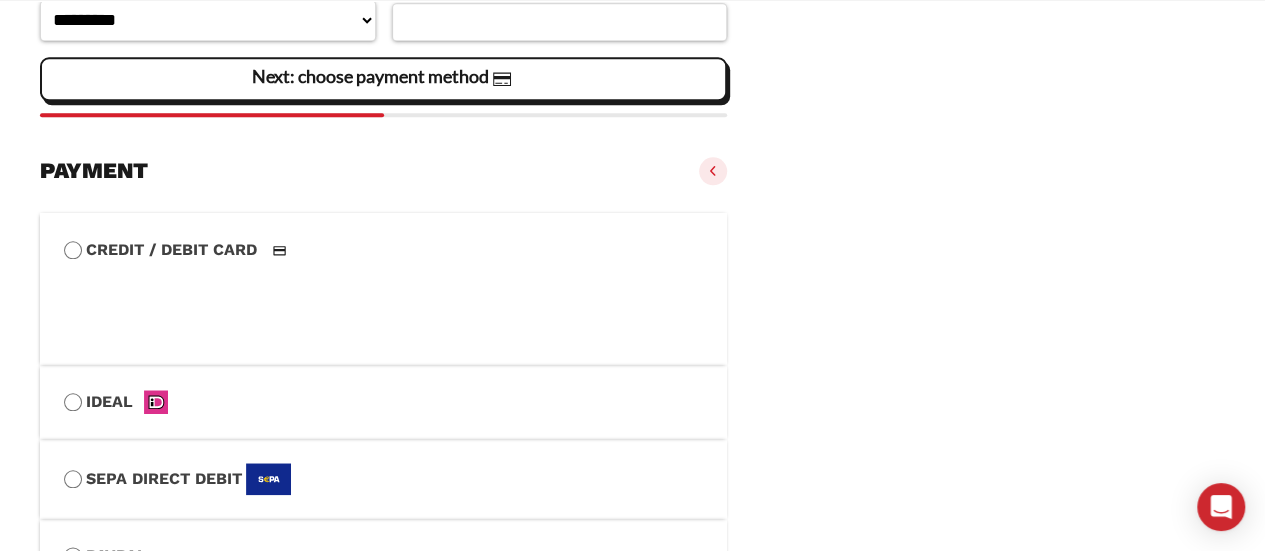 scroll, scrollTop: 925, scrollLeft: 0, axis: vertical 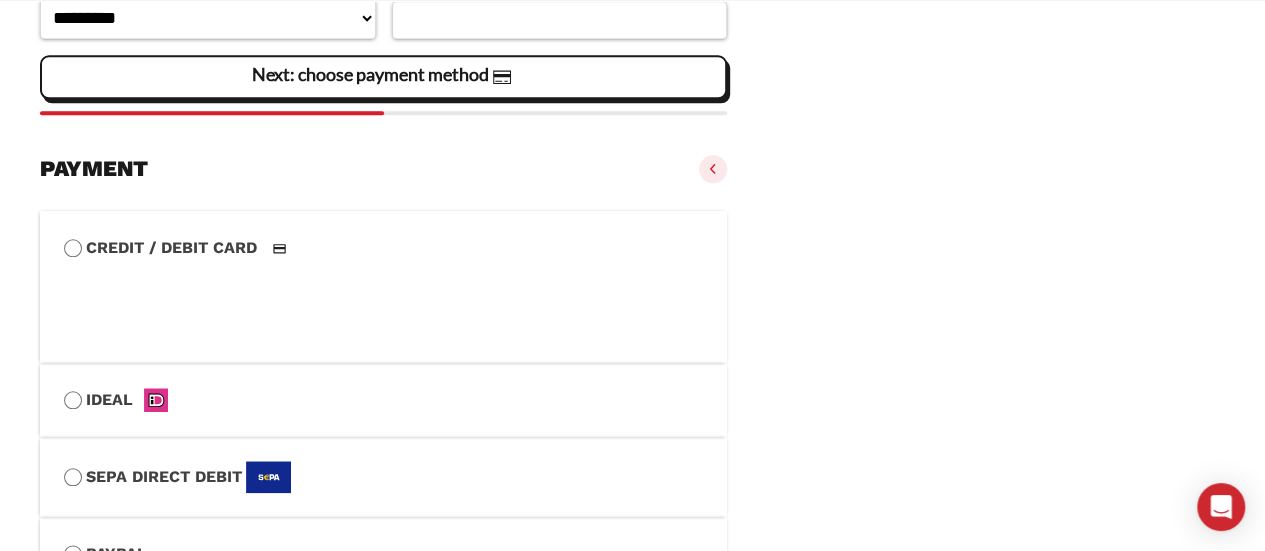 click on "Credit / Debit Card" at bounding box center (383, 248) 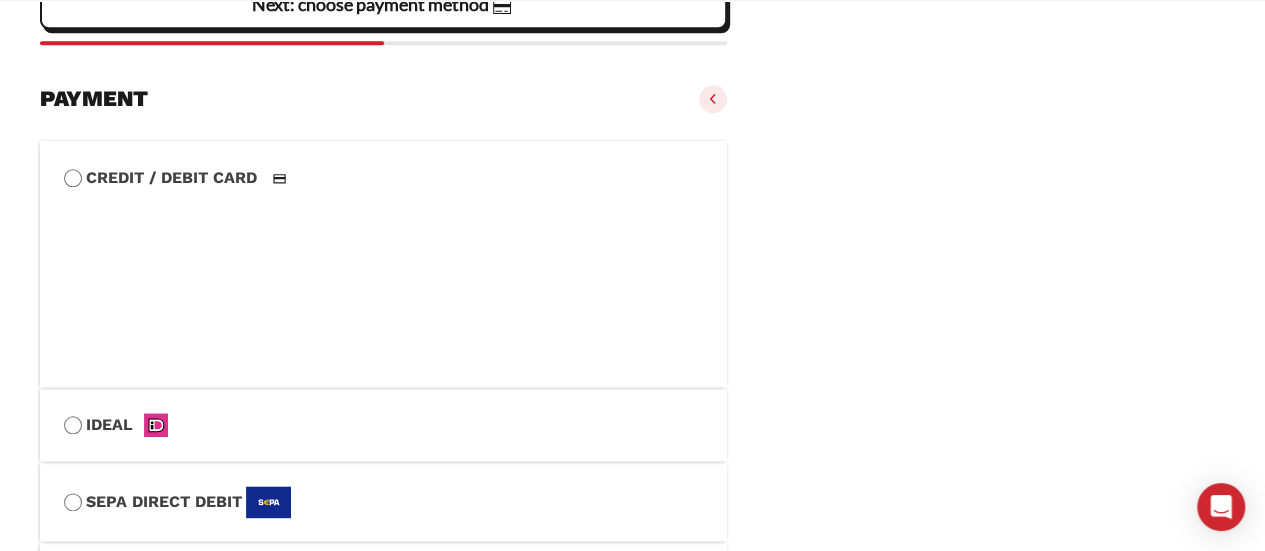 scroll, scrollTop: 1025, scrollLeft: 0, axis: vertical 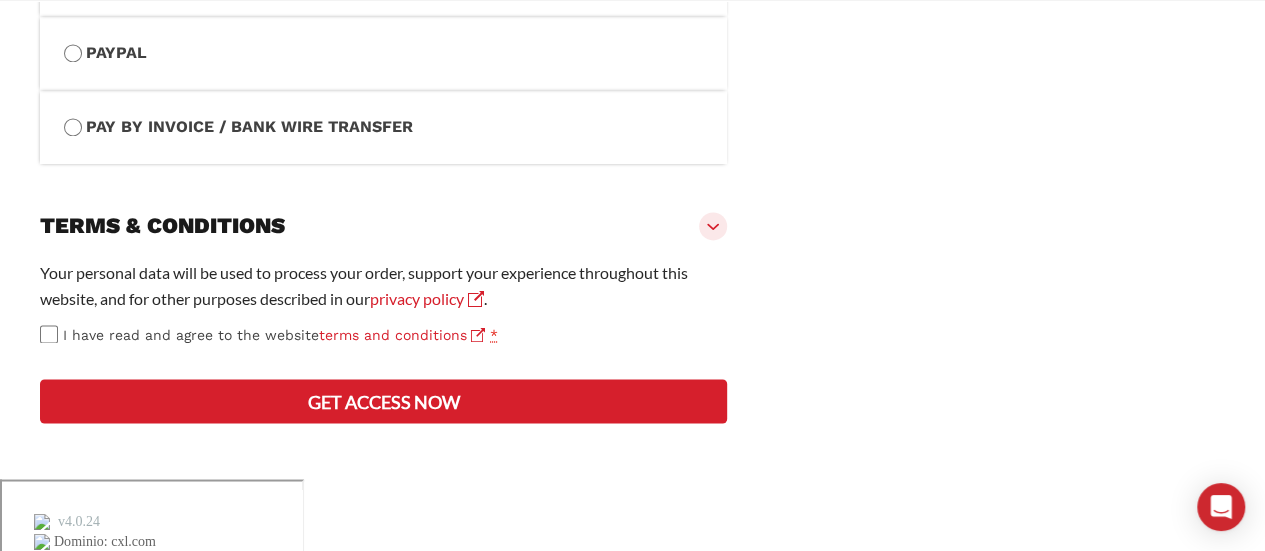 click on "Get access now" at bounding box center [383, 401] 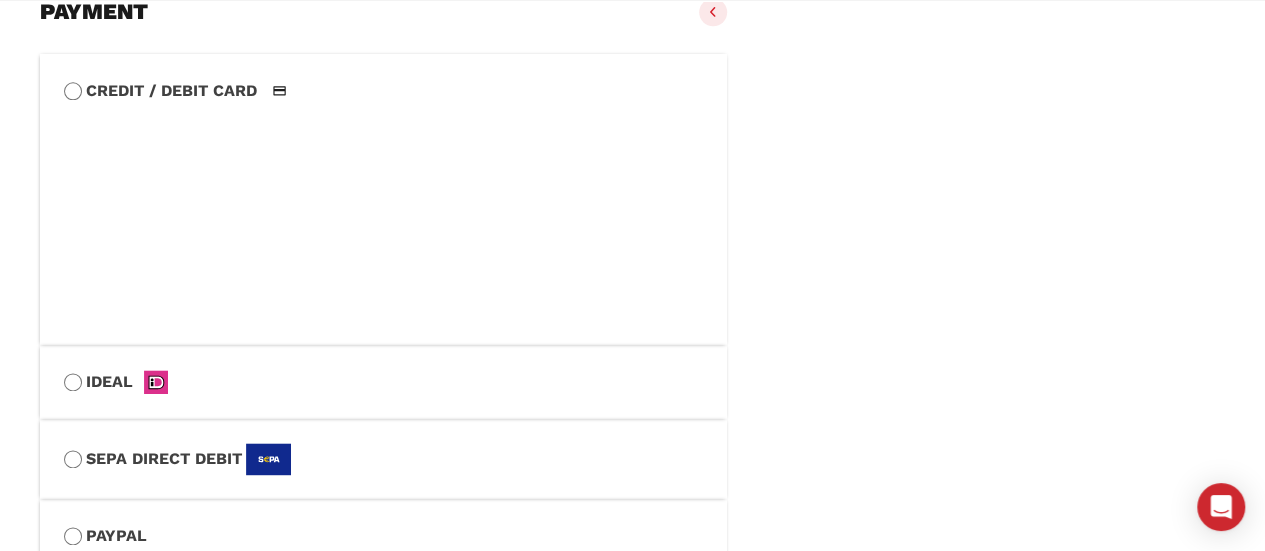 scroll, scrollTop: 1197, scrollLeft: 0, axis: vertical 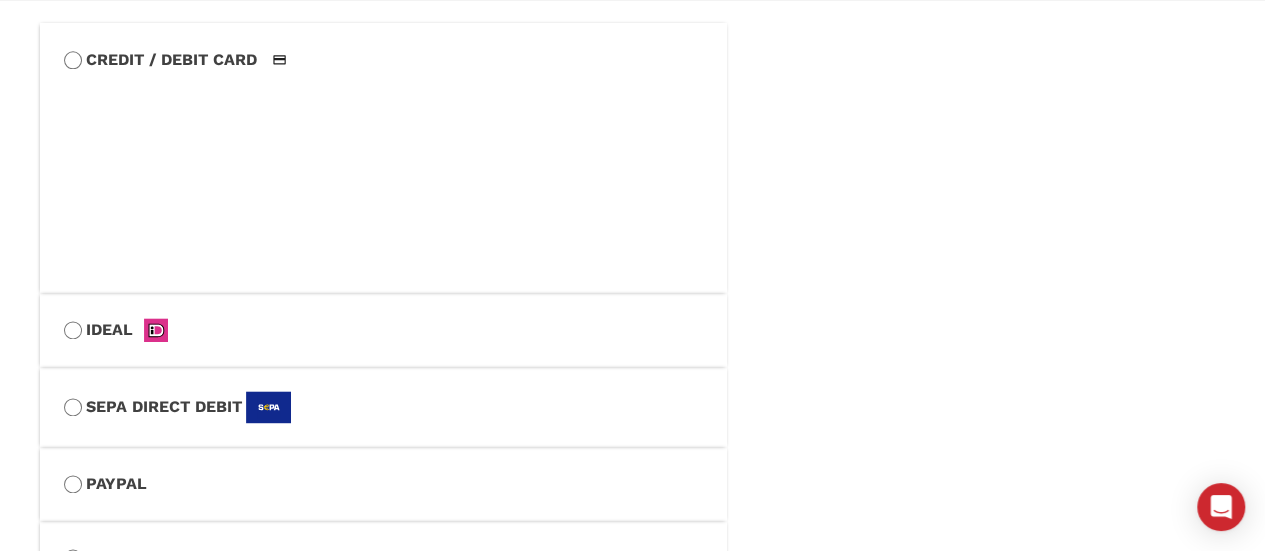 click on "Your product(s)
On-demand and Live courses - Annual						  × 1   (remove)
Description:
Subscription with access to on-demand and live courses for a single user. Cancel any time.
Currency:
All prices in Euro.
Price:
Subscription renews at  € [PRICE]    / year .
Subtotal
€ [PRICE]
Tax
€ [PRICE]
Total
€ [PRICE]" at bounding box center (996, 13) 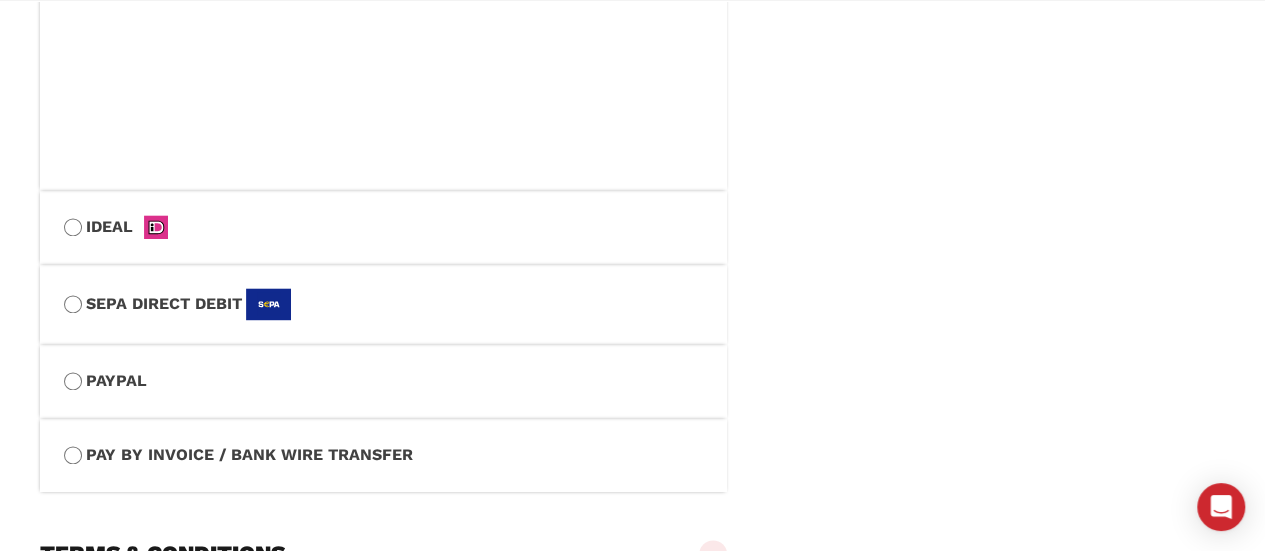 scroll, scrollTop: 1627, scrollLeft: 0, axis: vertical 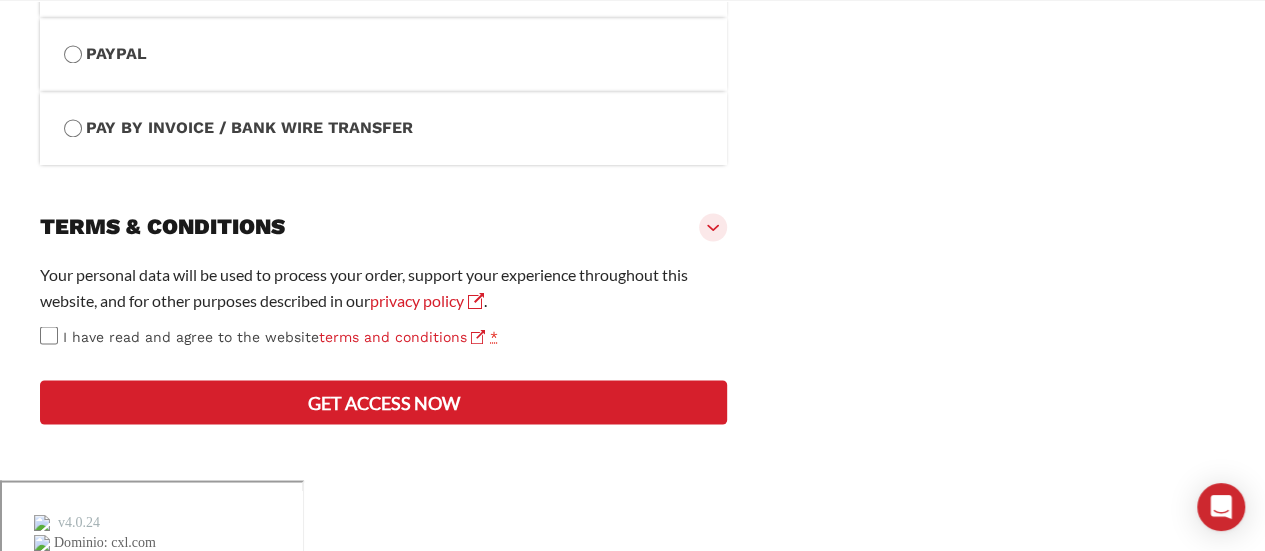 click on "Get access now" at bounding box center (383, 402) 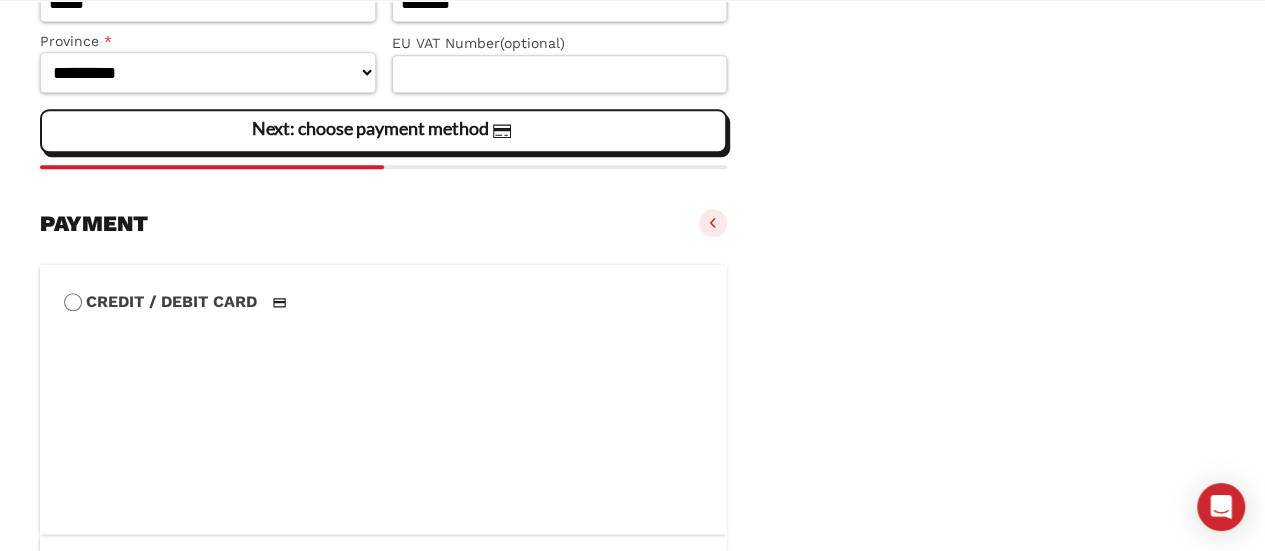 scroll, scrollTop: 981, scrollLeft: 0, axis: vertical 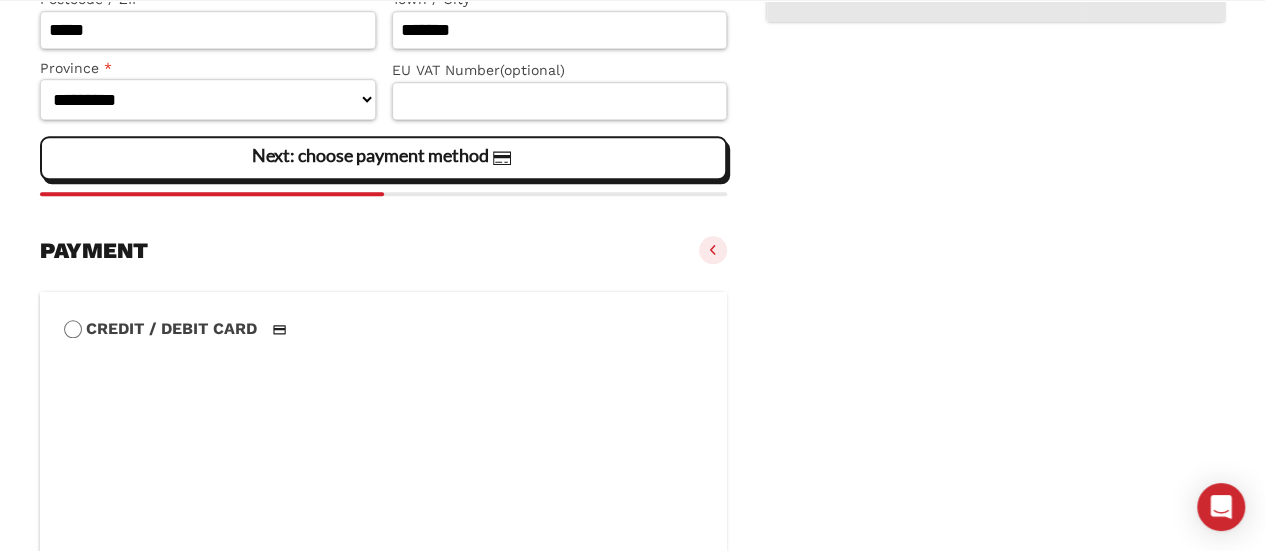 click on "Your product(s)
On-demand and Live courses - Annual						  × 1   (remove)
Description:
Subscription with access to on-demand and live courses for a single user. Cancel any time.
Currency:
All prices in Euro.
Price:
Subscription renews at  € [PRICE]    / year .
Subtotal
€ [PRICE]
Tax
€ [PRICE]
Total
€ [PRICE]" at bounding box center [996, 282] 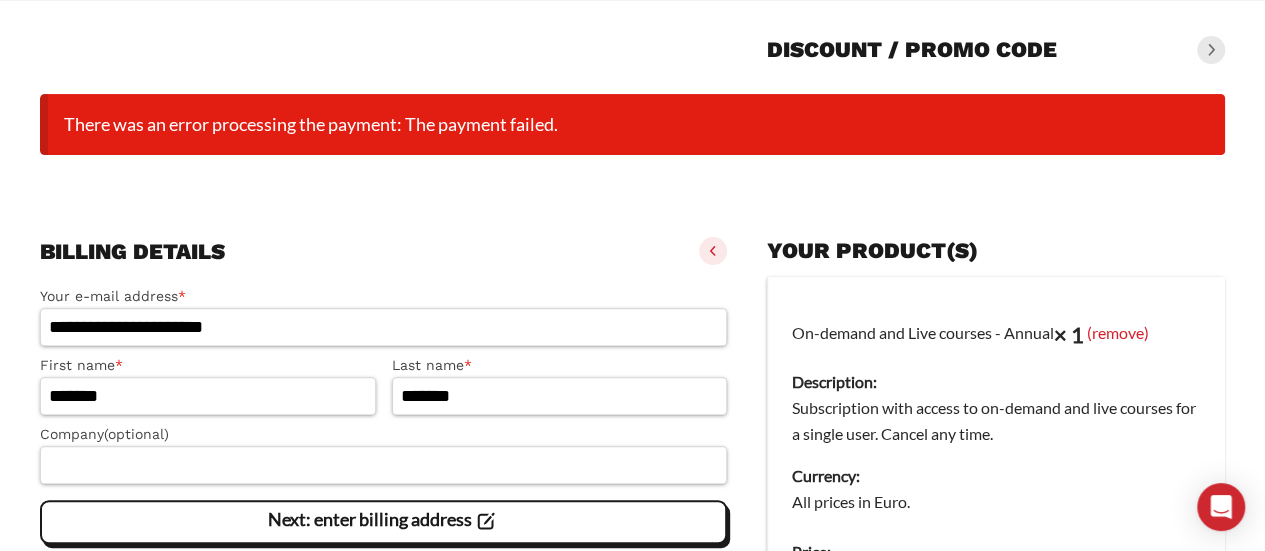 scroll, scrollTop: 0, scrollLeft: 0, axis: both 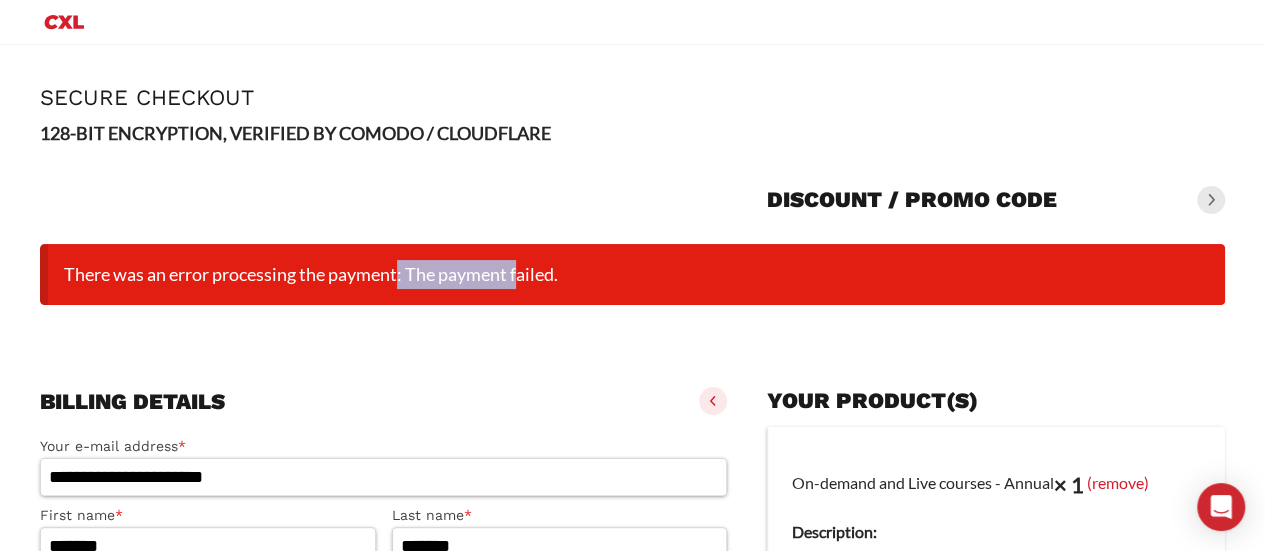 drag, startPoint x: 363, startPoint y: 273, endPoint x: 498, endPoint y: 281, distance: 135.23683 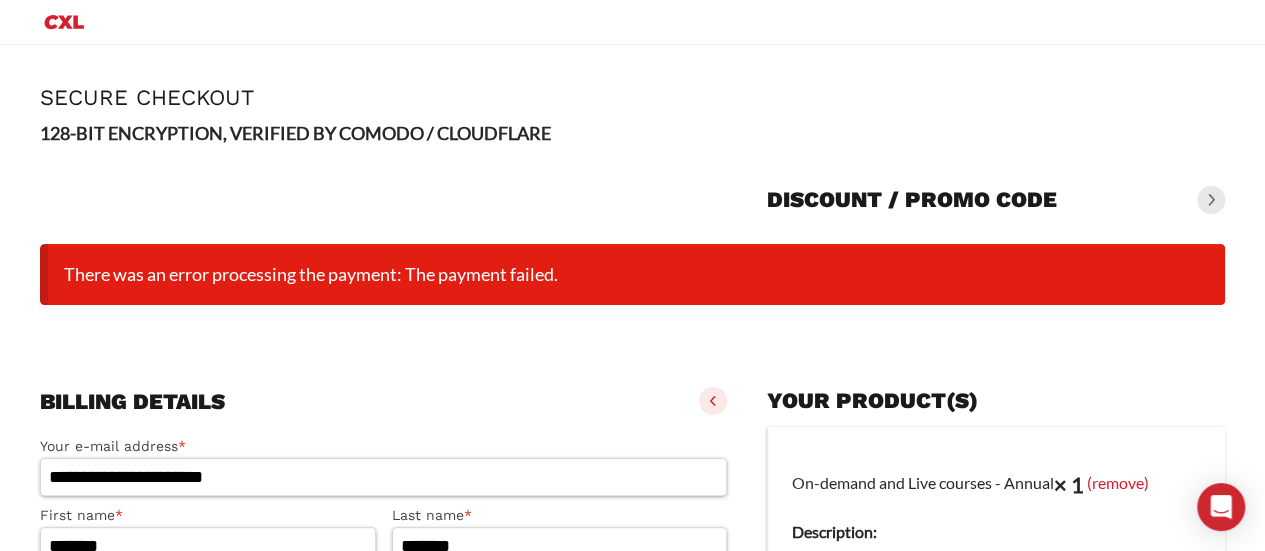 drag, startPoint x: 590, startPoint y: 276, endPoint x: 0, endPoint y: 259, distance: 590.2449 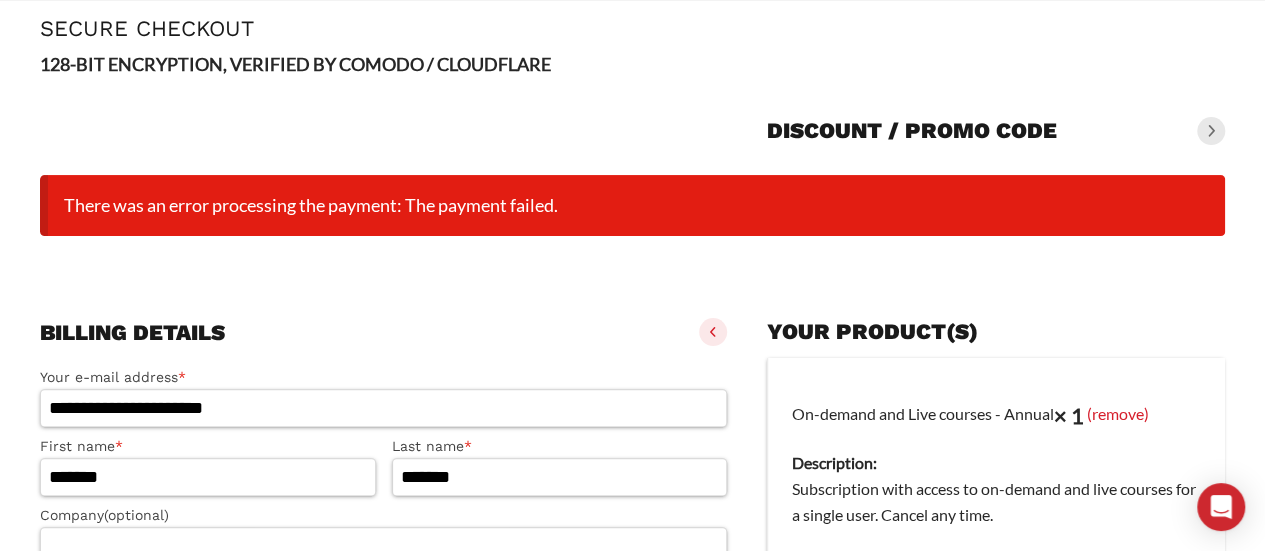 scroll, scrollTop: 500, scrollLeft: 0, axis: vertical 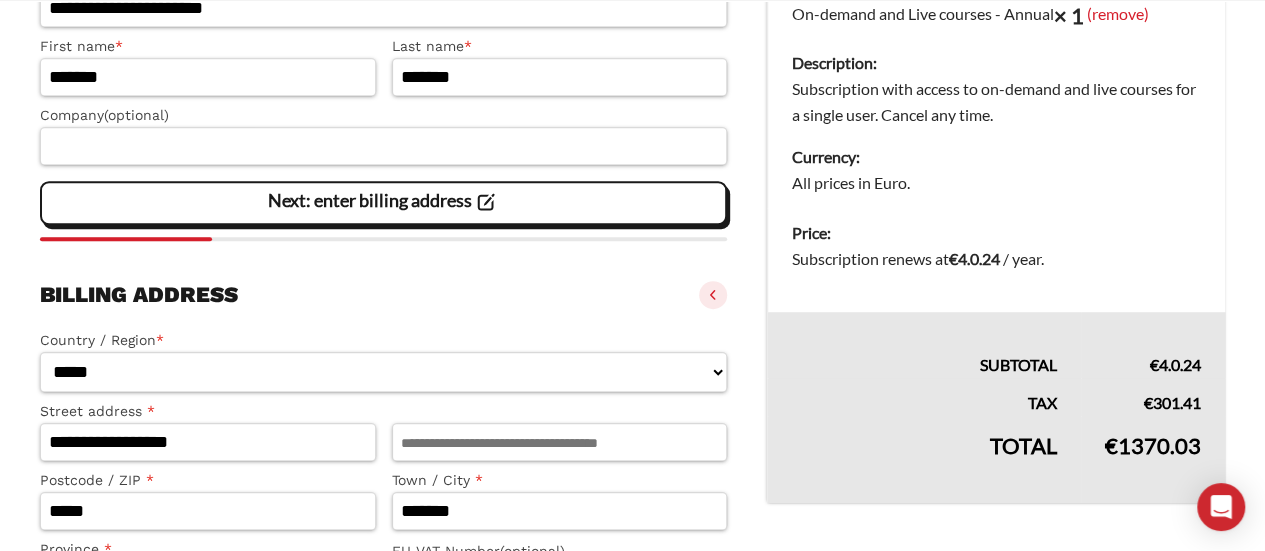 click 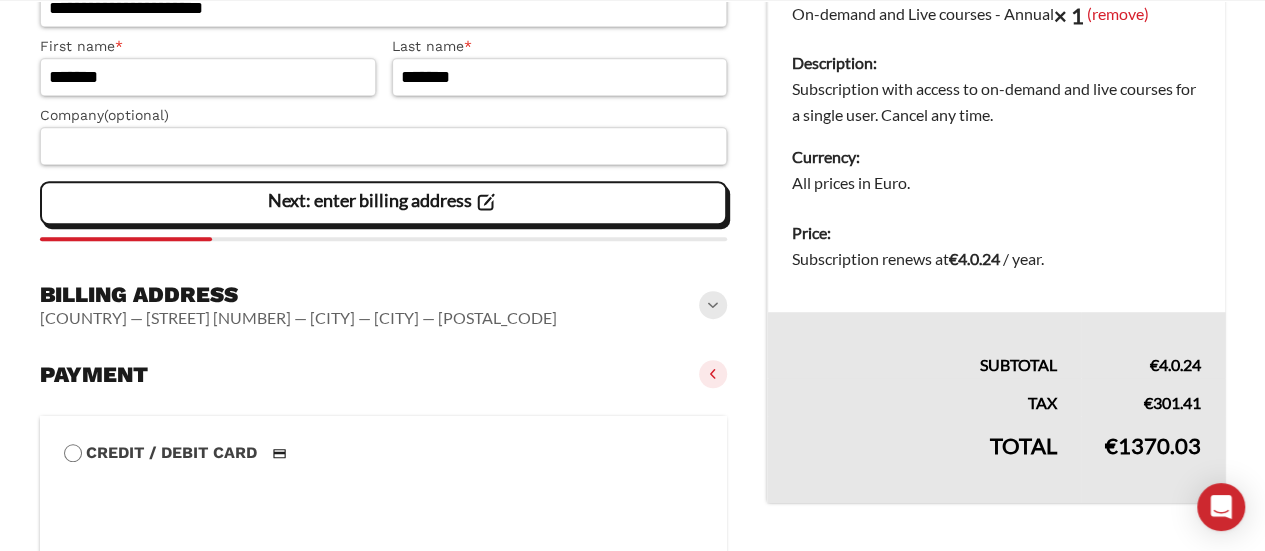 click 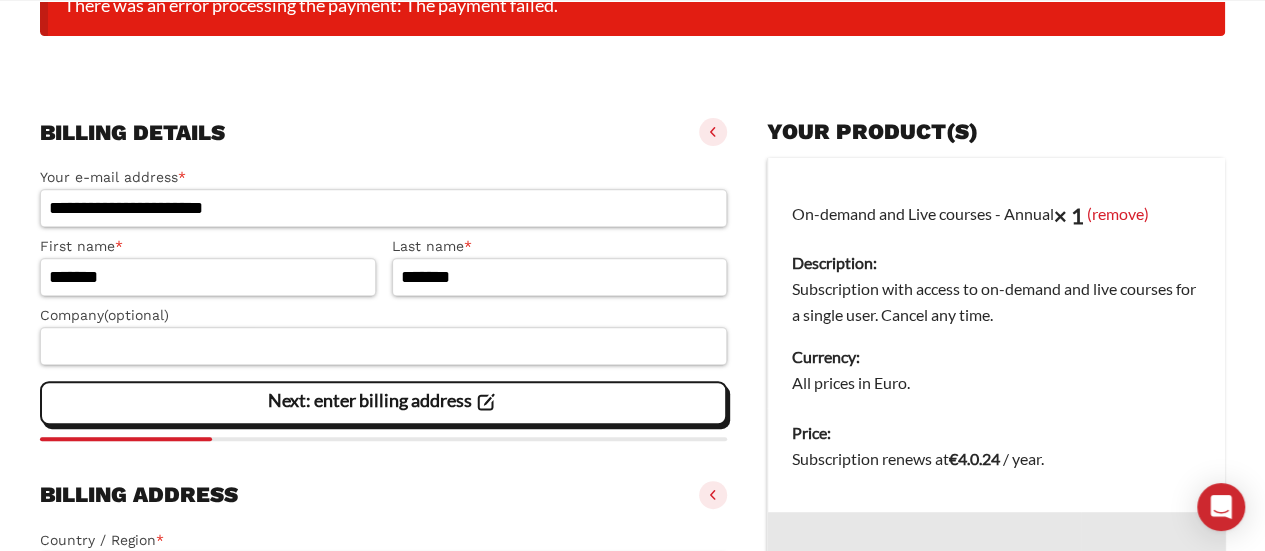 scroll, scrollTop: 700, scrollLeft: 0, axis: vertical 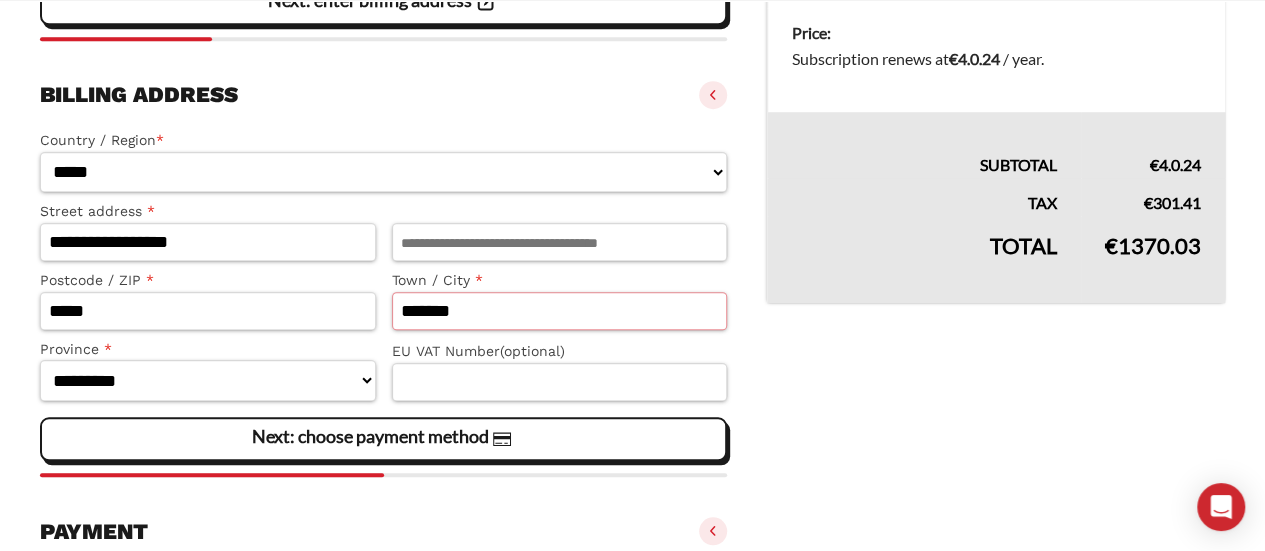 click on "*******" at bounding box center [560, 311] 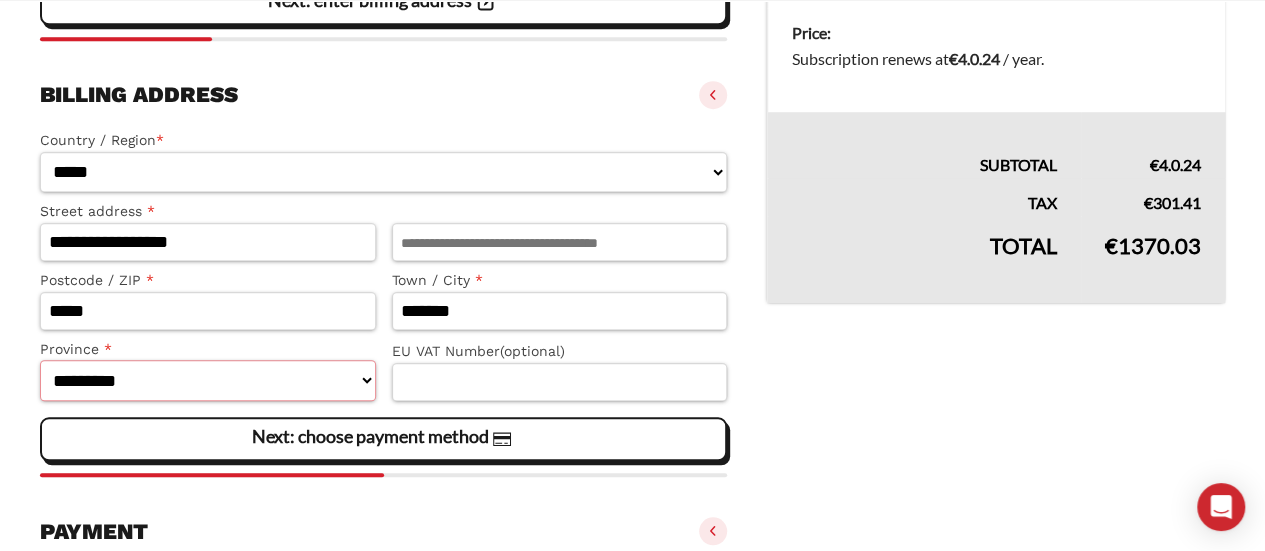click on "**********" at bounding box center (208, 380) 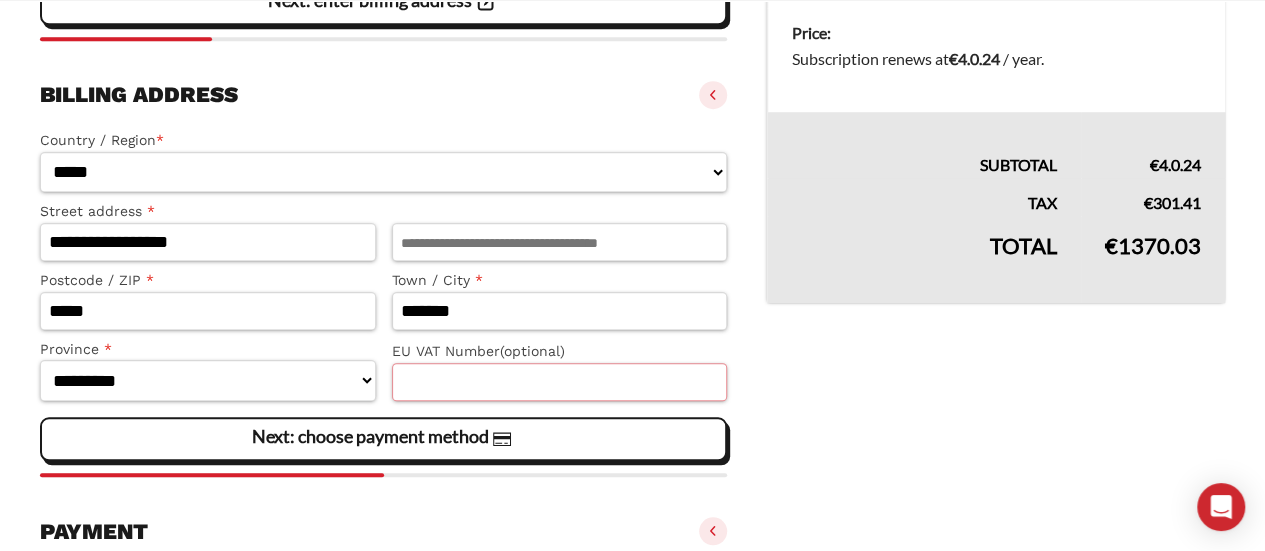 click on "EU VAT Number  (optional)" at bounding box center (560, 382) 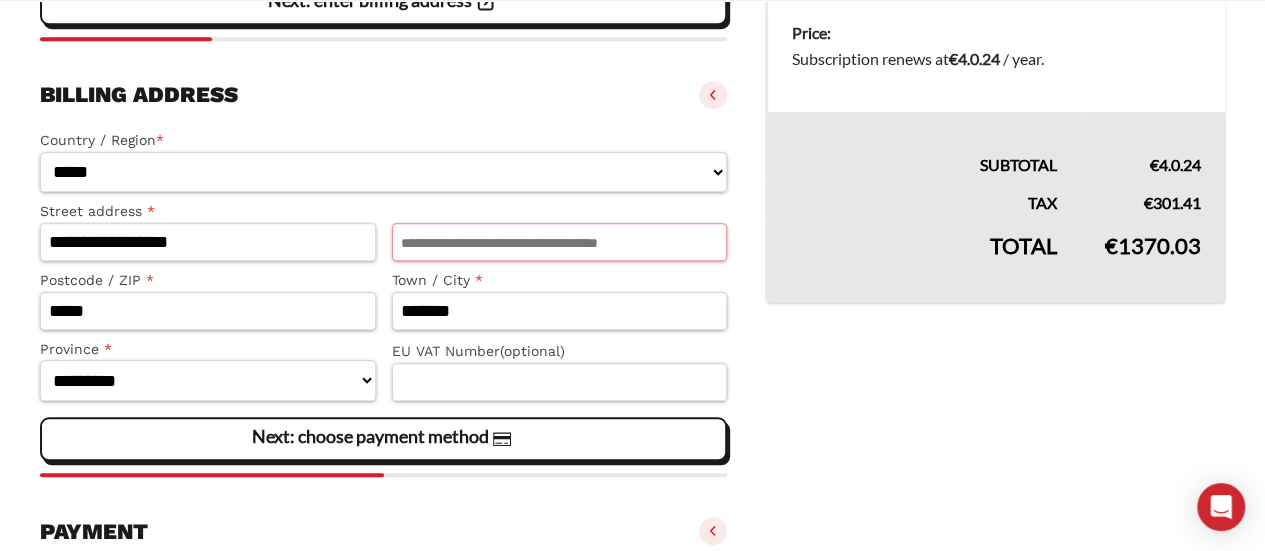 click on "Apartment, suite, unit, etc.   (optional)" at bounding box center [560, 242] 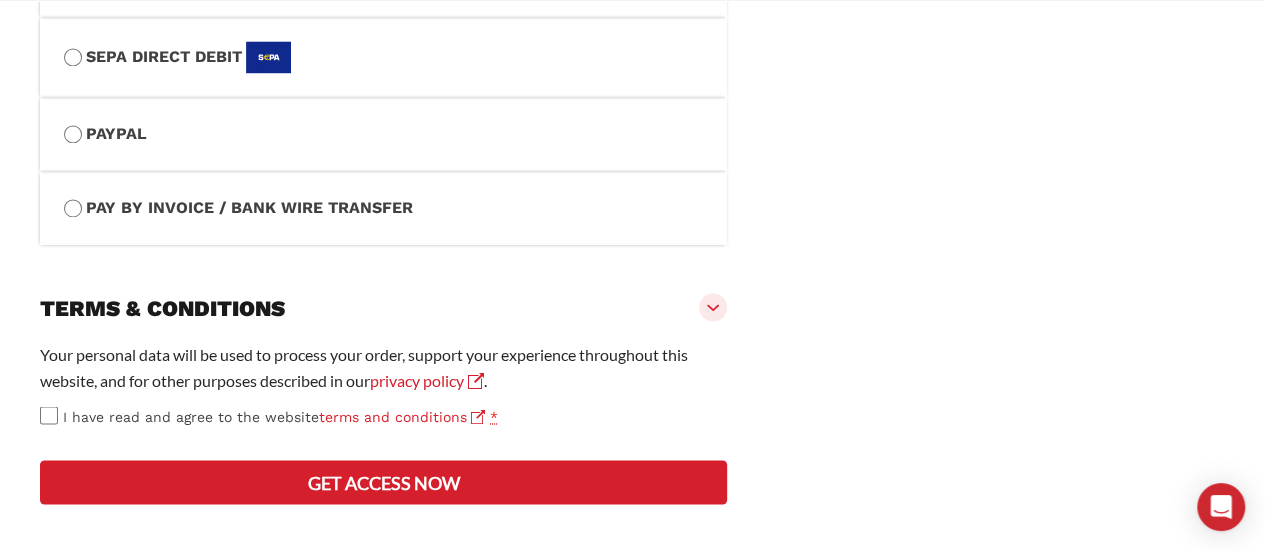 scroll, scrollTop: 1681, scrollLeft: 0, axis: vertical 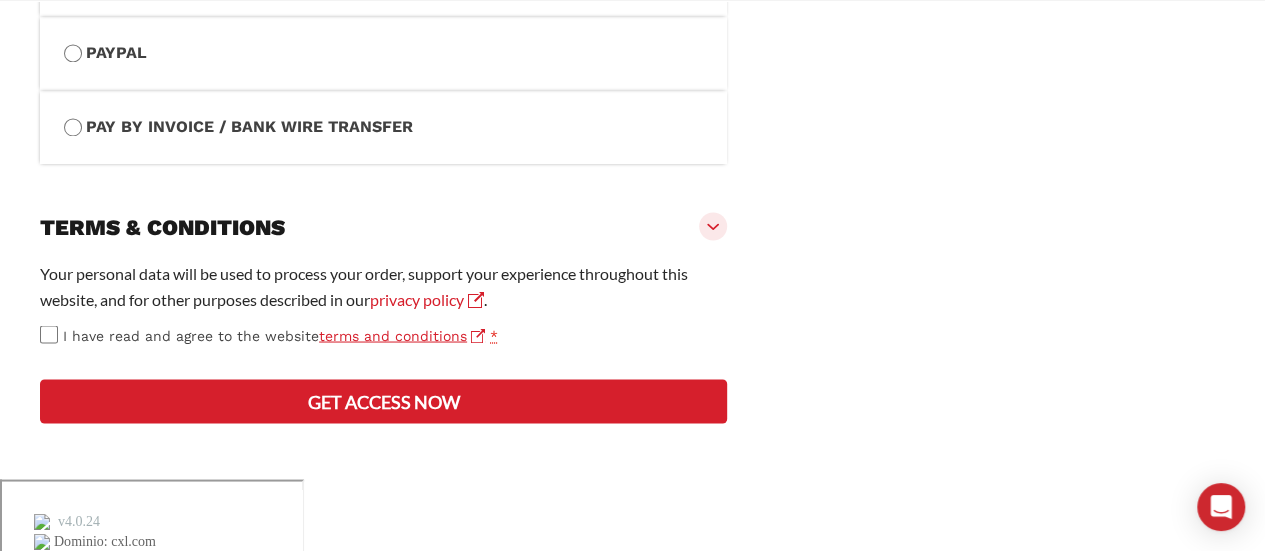 click on "terms and conditions" at bounding box center [402, 335] 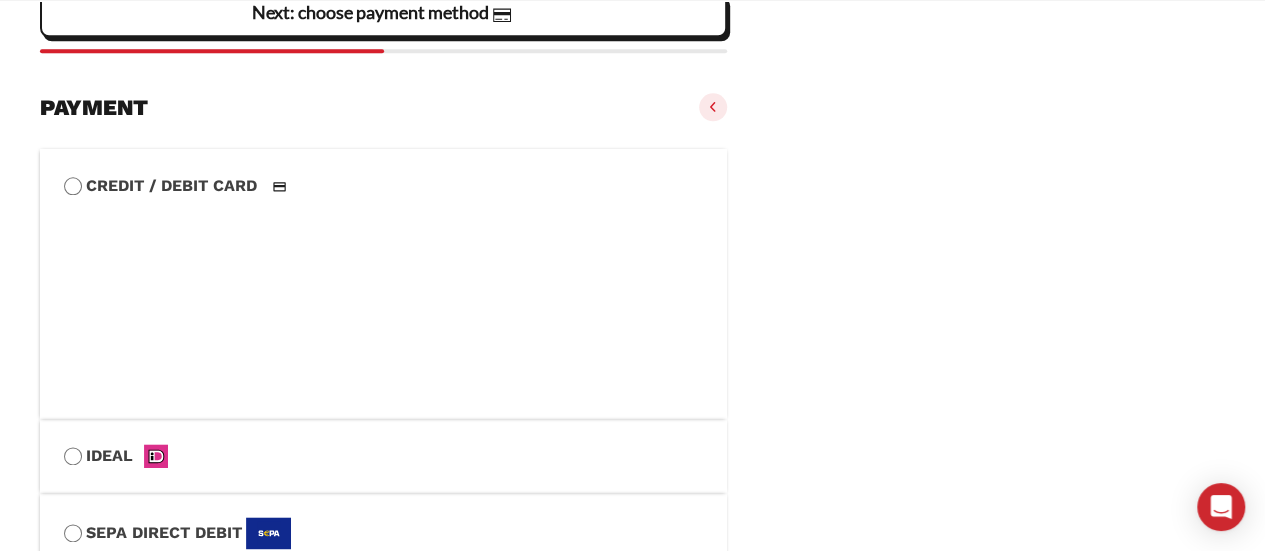 scroll, scrollTop: 1081, scrollLeft: 0, axis: vertical 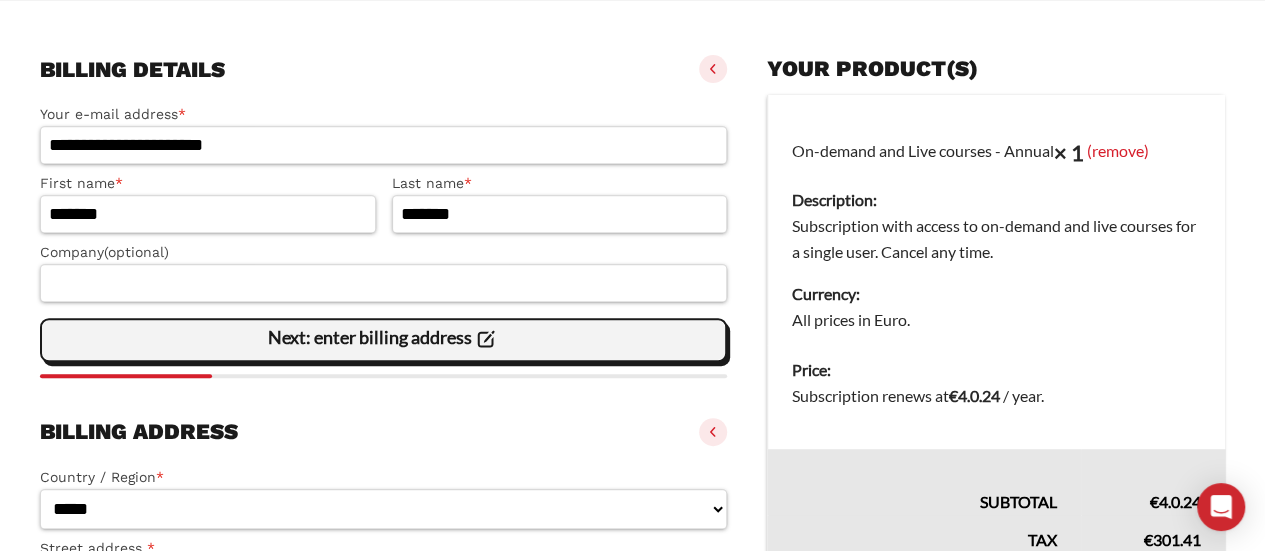 click 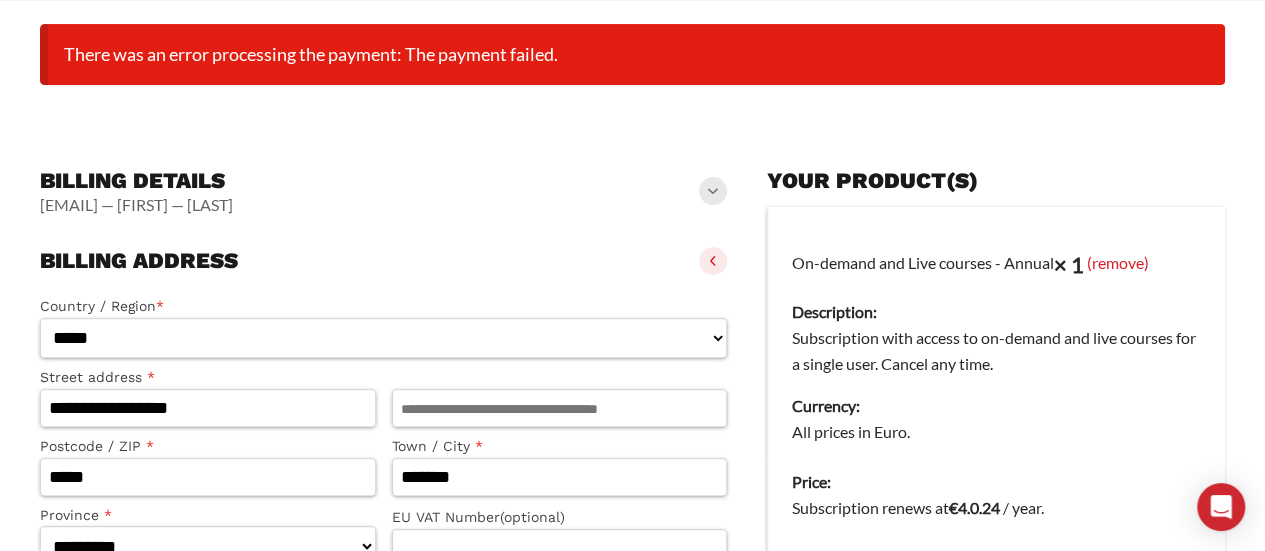 scroll, scrollTop: 363, scrollLeft: 0, axis: vertical 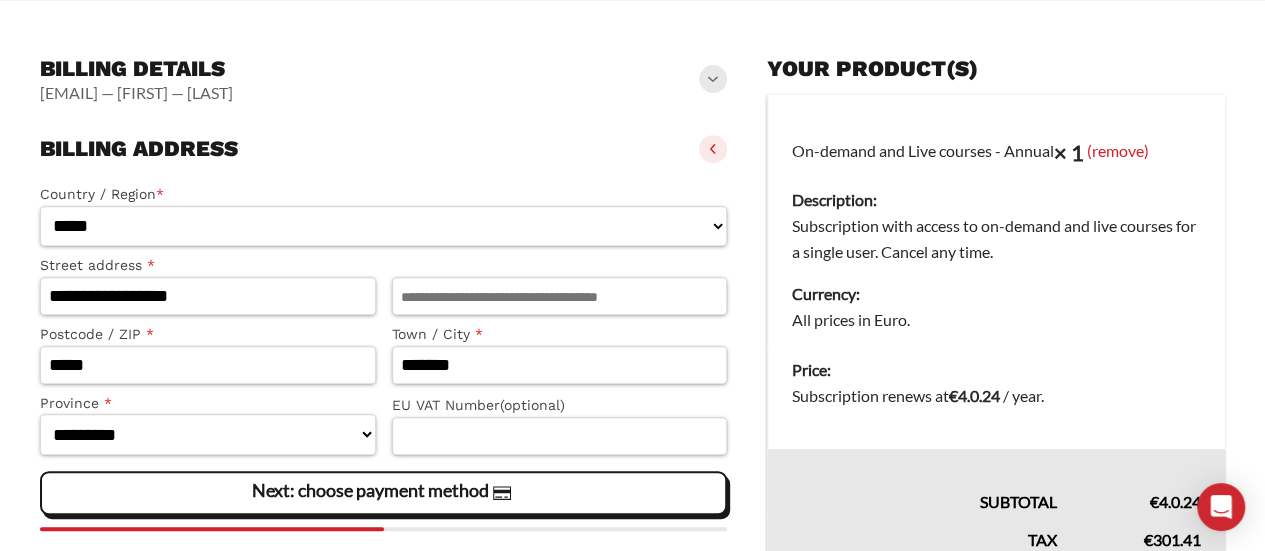 click at bounding box center (713, 149) 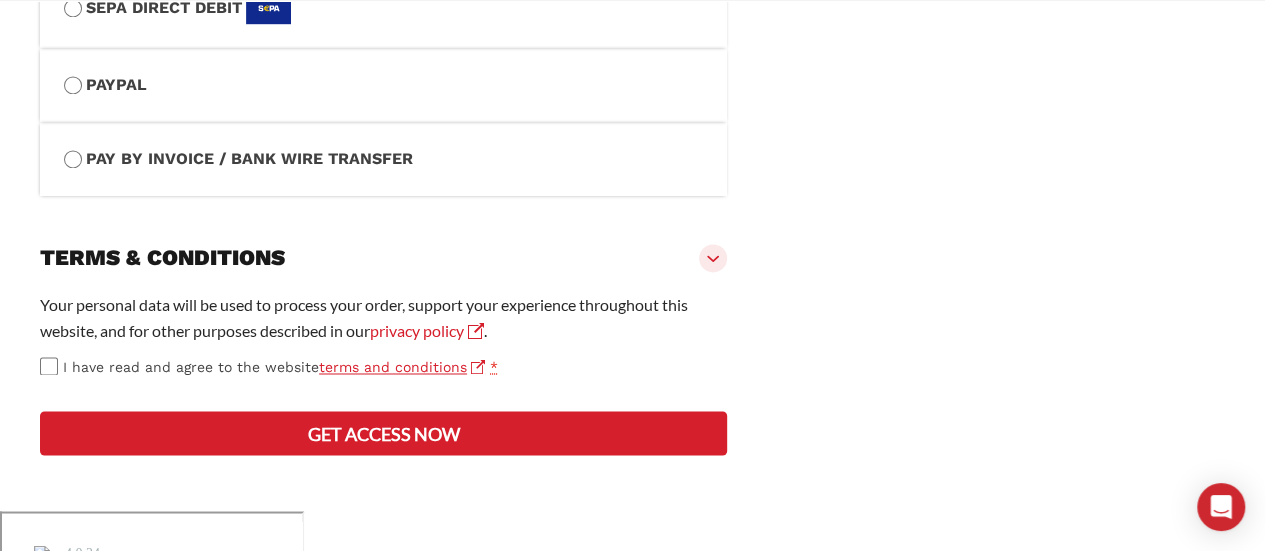 scroll, scrollTop: 1520, scrollLeft: 0, axis: vertical 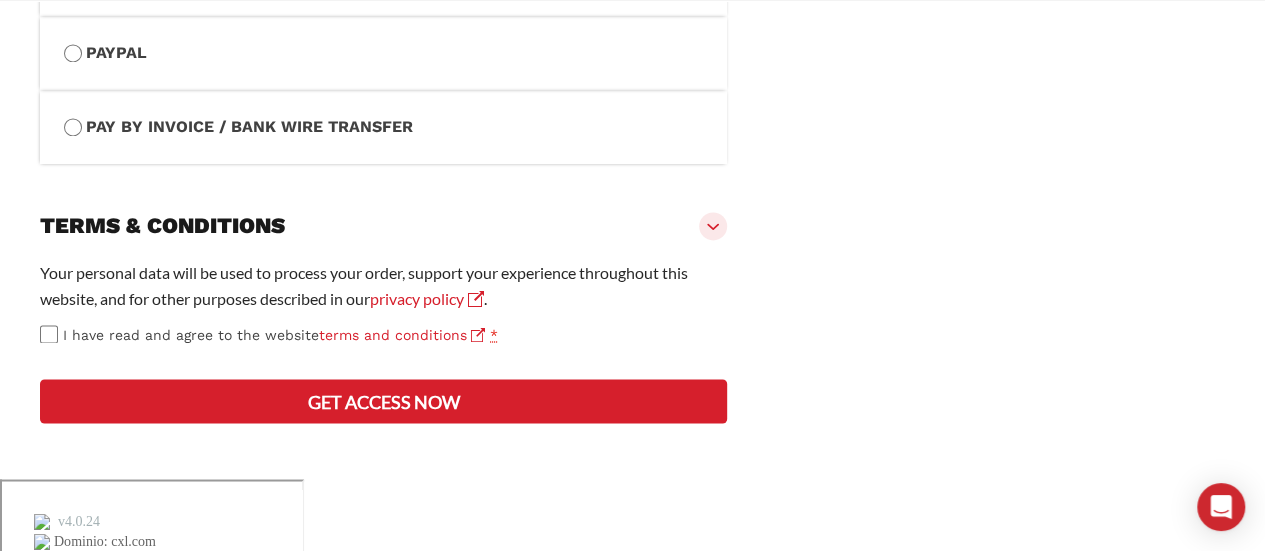 click on "Get access now" at bounding box center (383, 401) 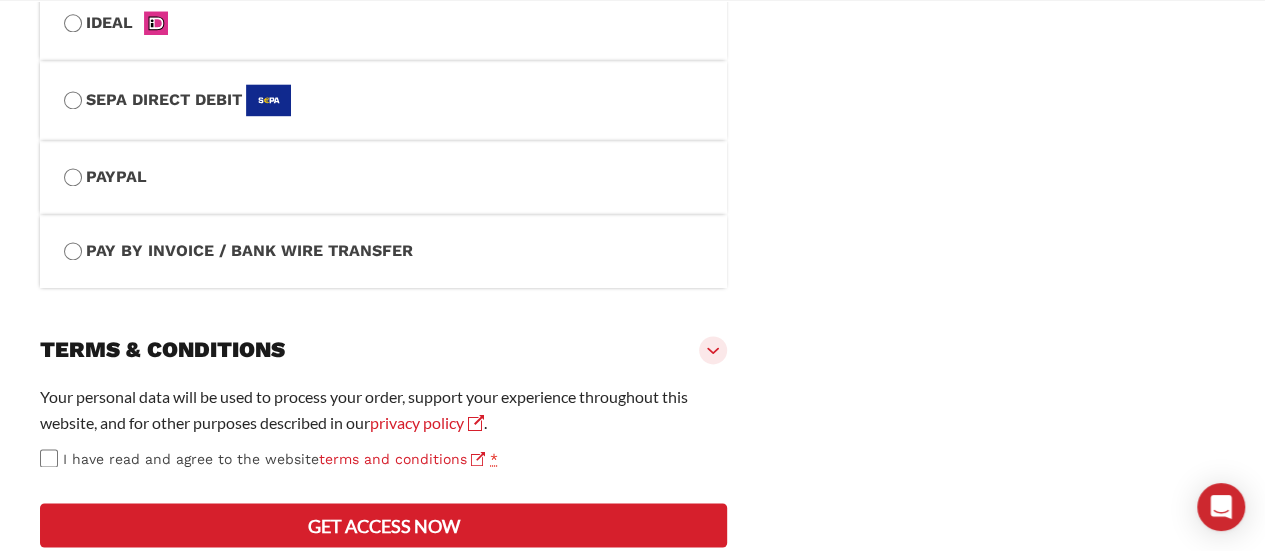 scroll, scrollTop: 1520, scrollLeft: 0, axis: vertical 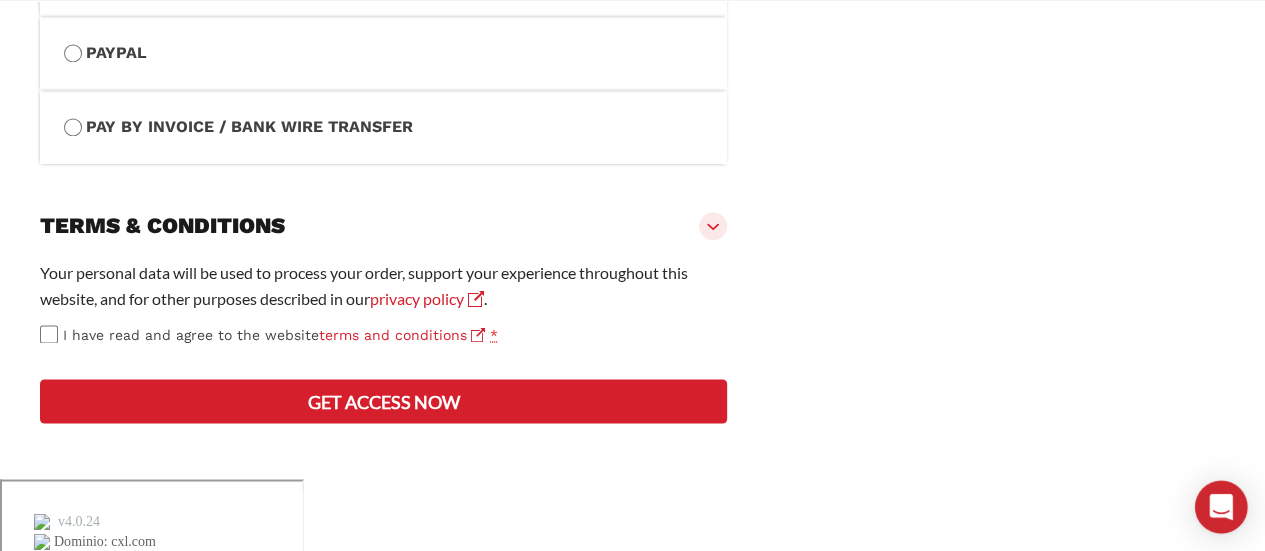 click 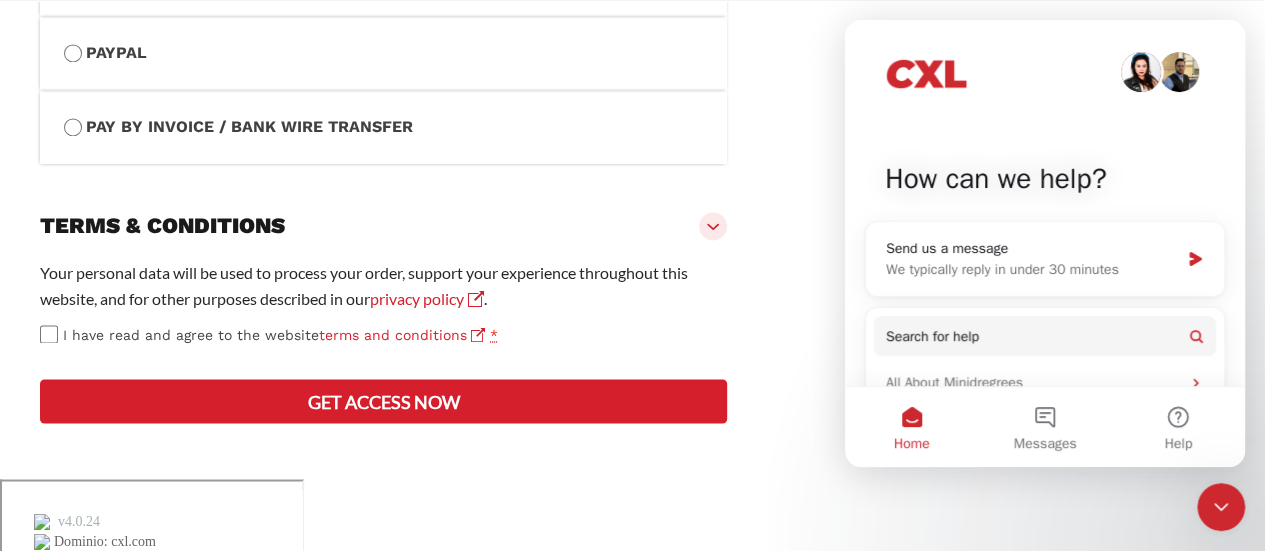 scroll, scrollTop: 0, scrollLeft: 0, axis: both 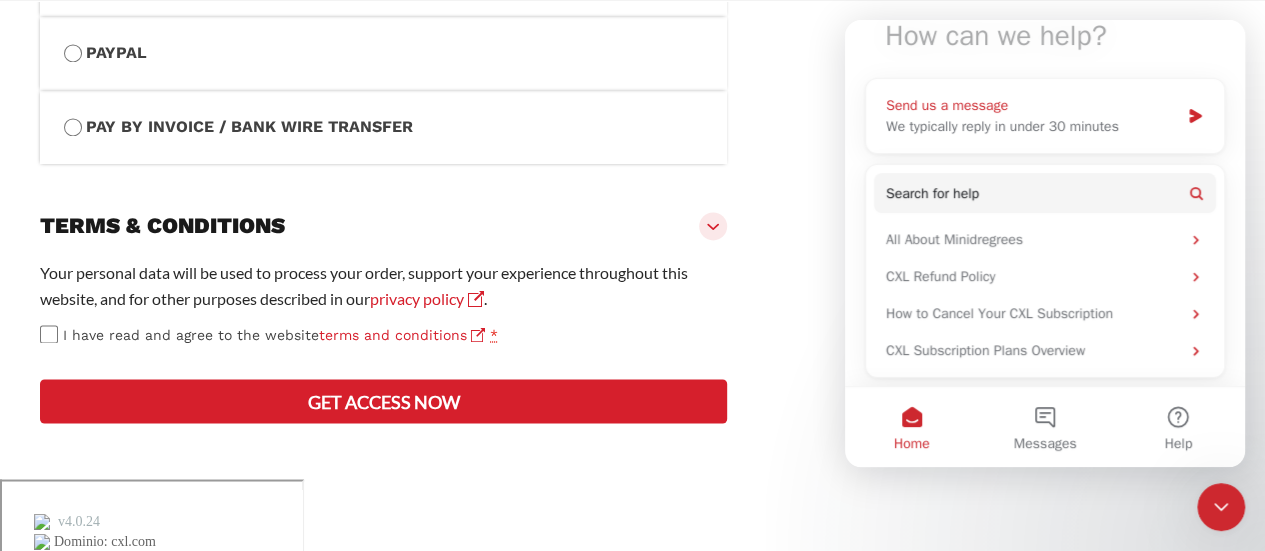 click on "Send us a message" at bounding box center (1032, 105) 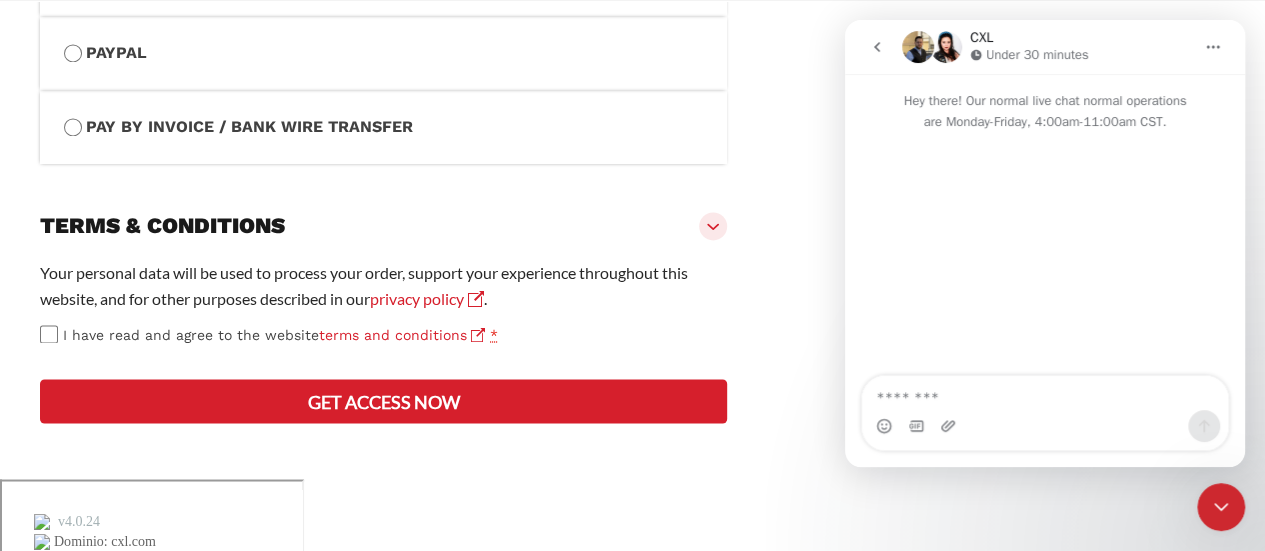 scroll, scrollTop: 0, scrollLeft: 0, axis: both 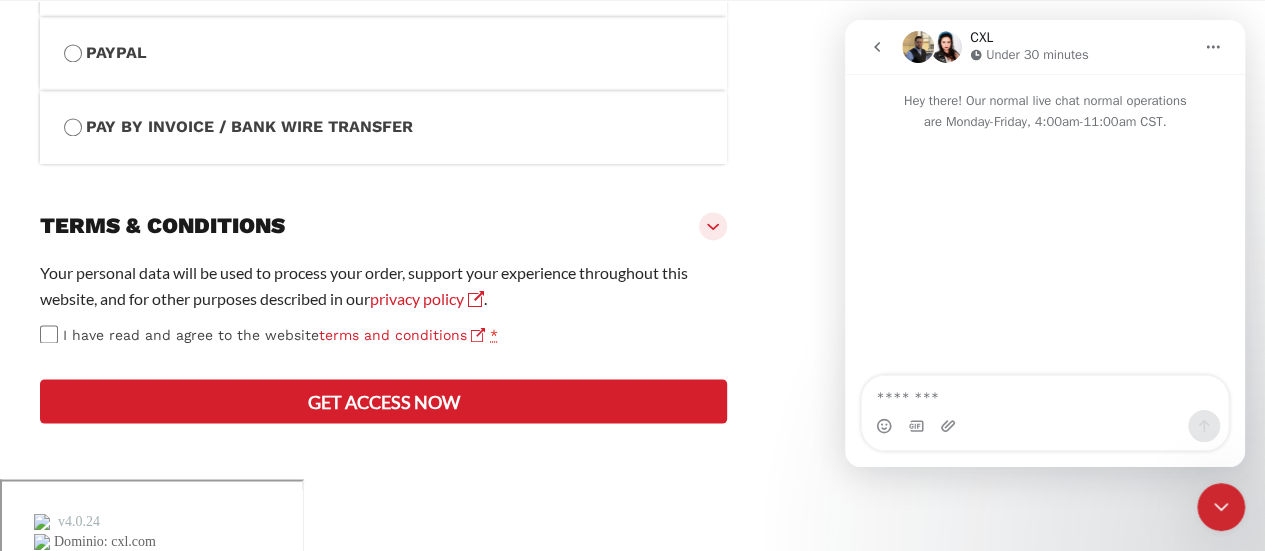 click at bounding box center [1045, 393] 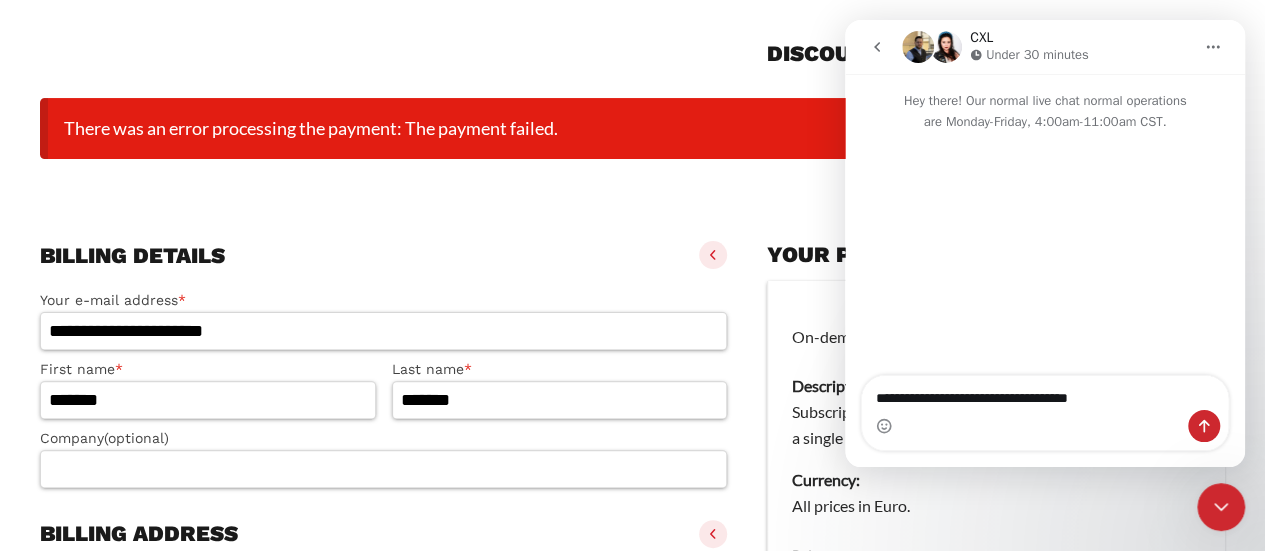 scroll, scrollTop: 0, scrollLeft: 0, axis: both 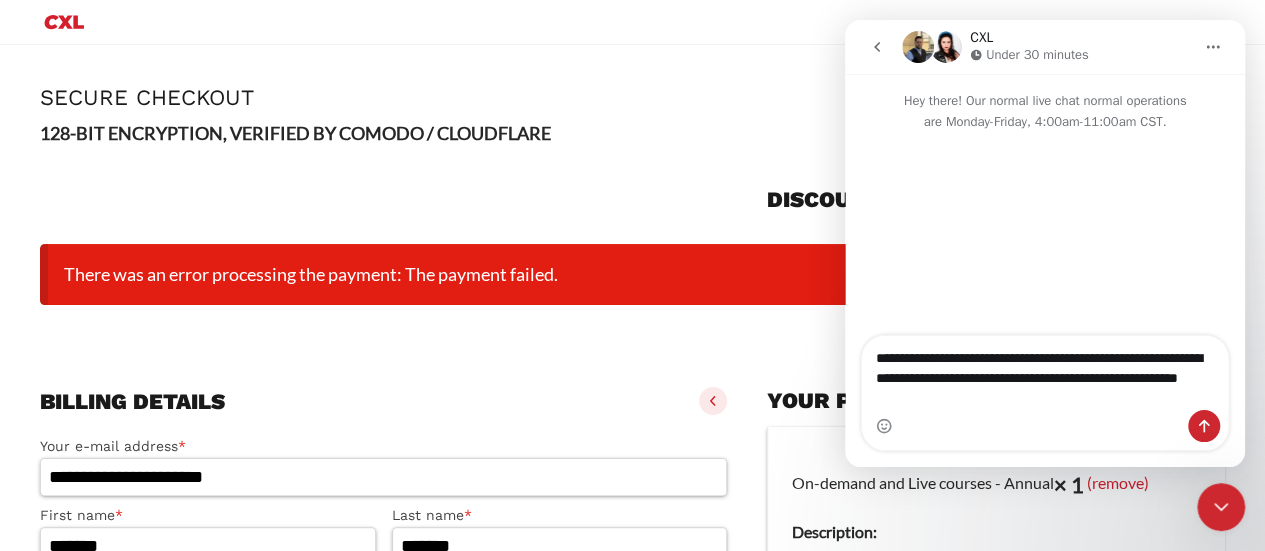 type on "**********" 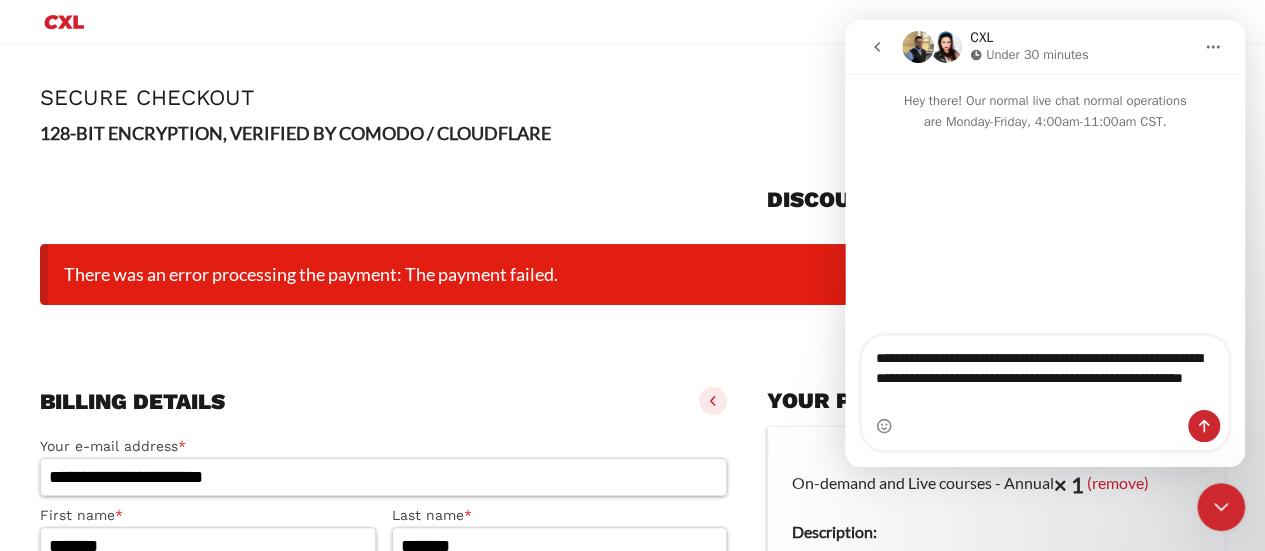 type 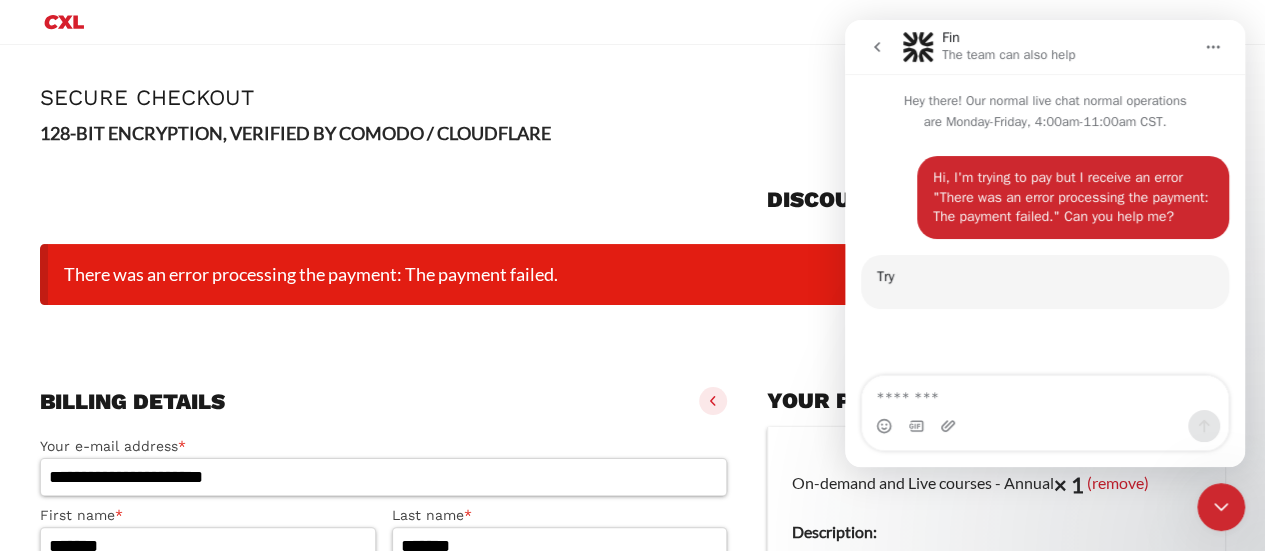 scroll, scrollTop: 2, scrollLeft: 0, axis: vertical 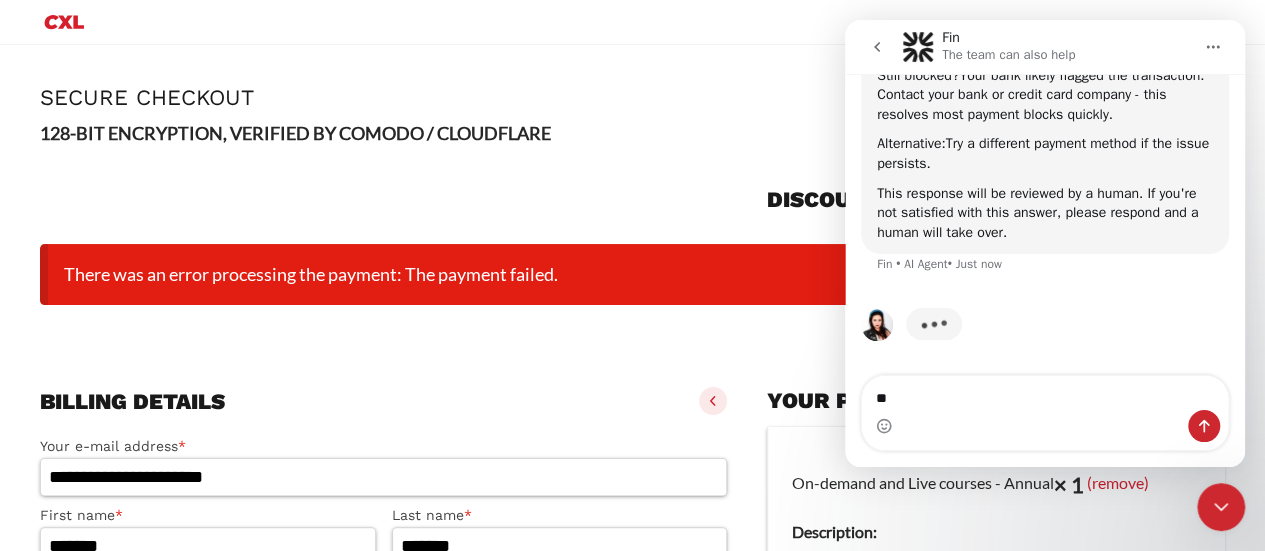 type on "*" 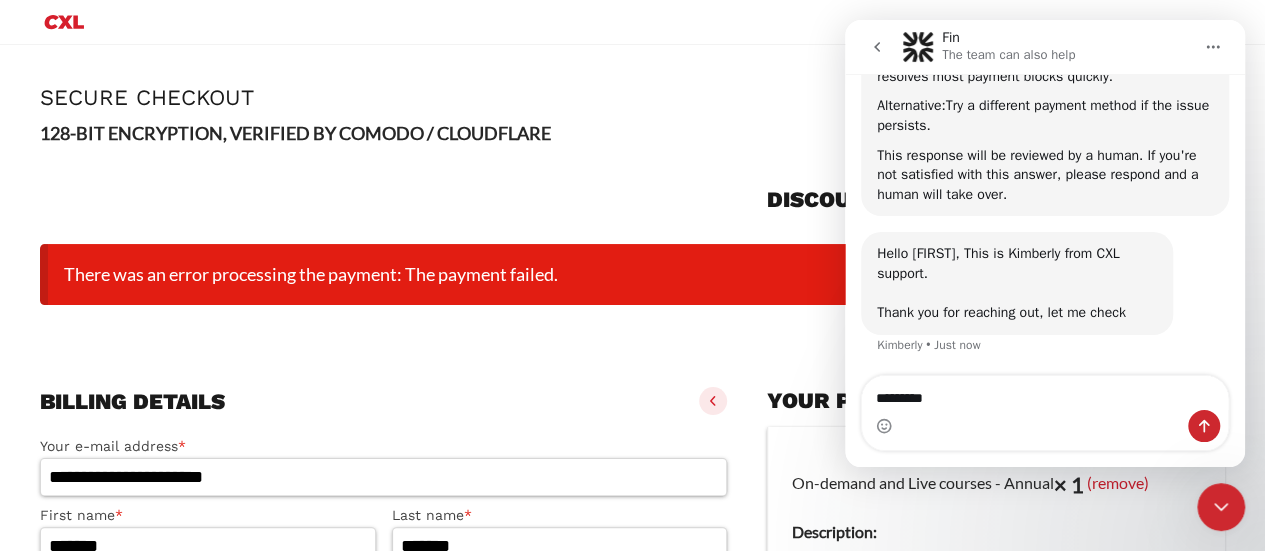scroll, scrollTop: 2, scrollLeft: 0, axis: vertical 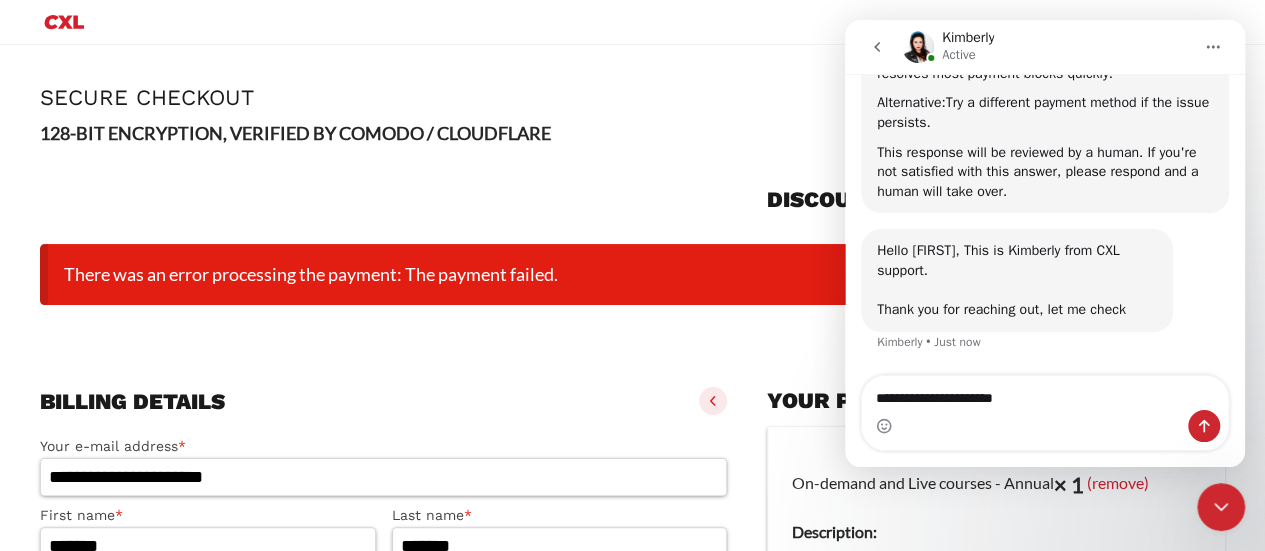 type on "**********" 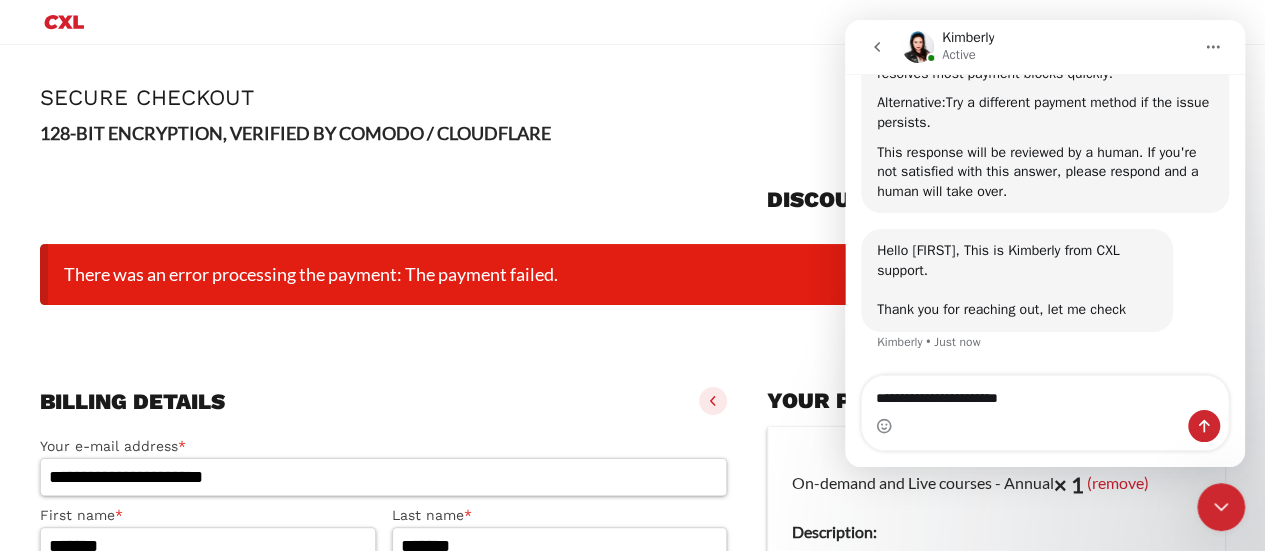 type 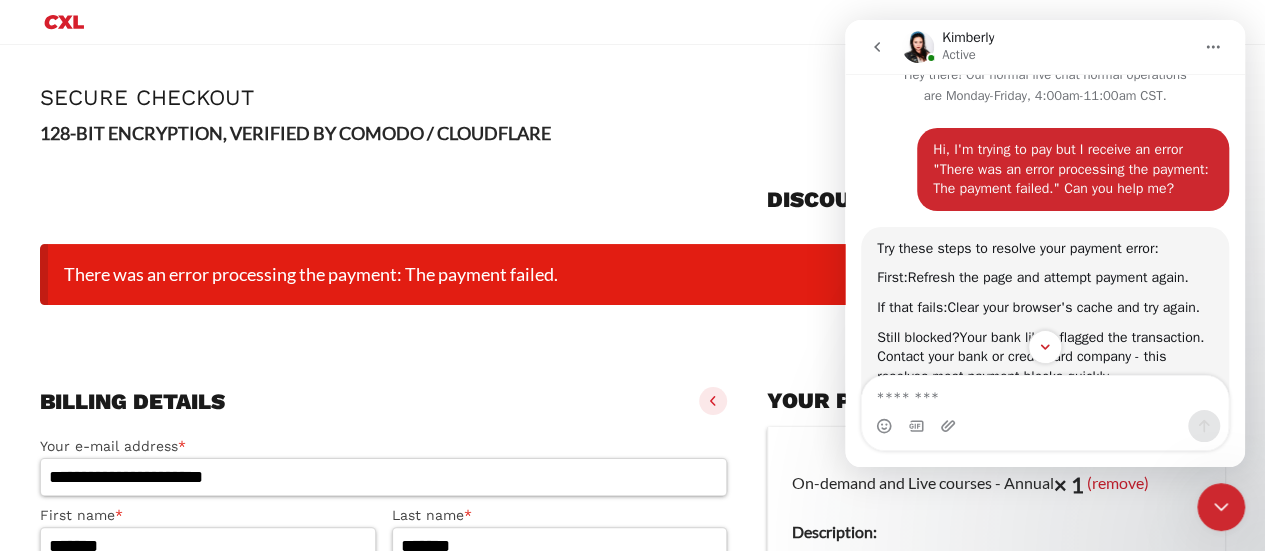 scroll, scrollTop: 0, scrollLeft: 0, axis: both 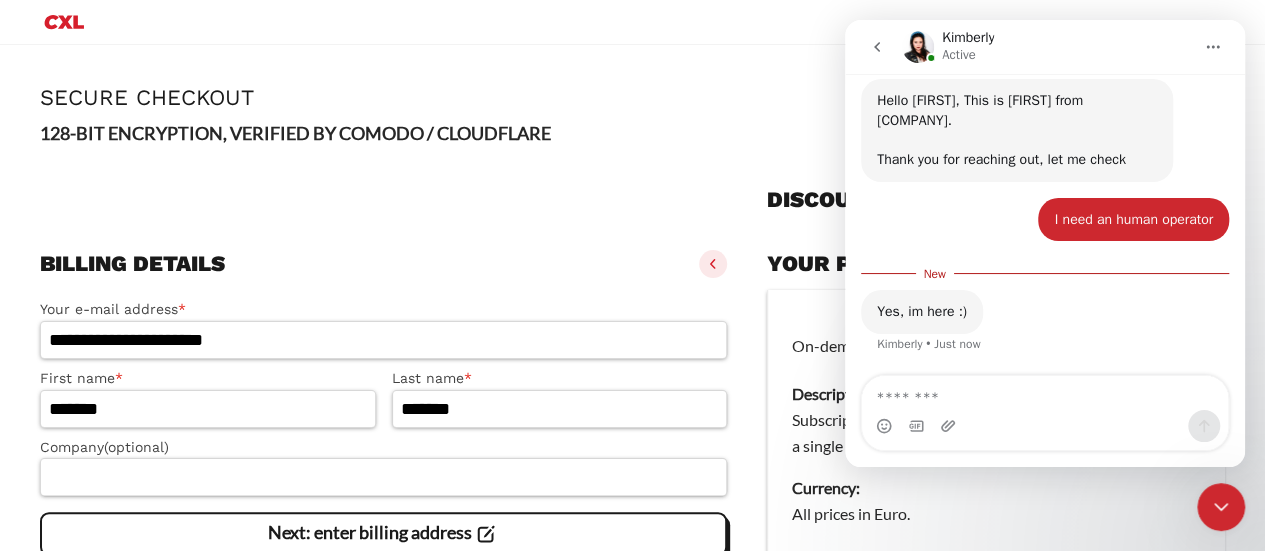 click at bounding box center (1045, 426) 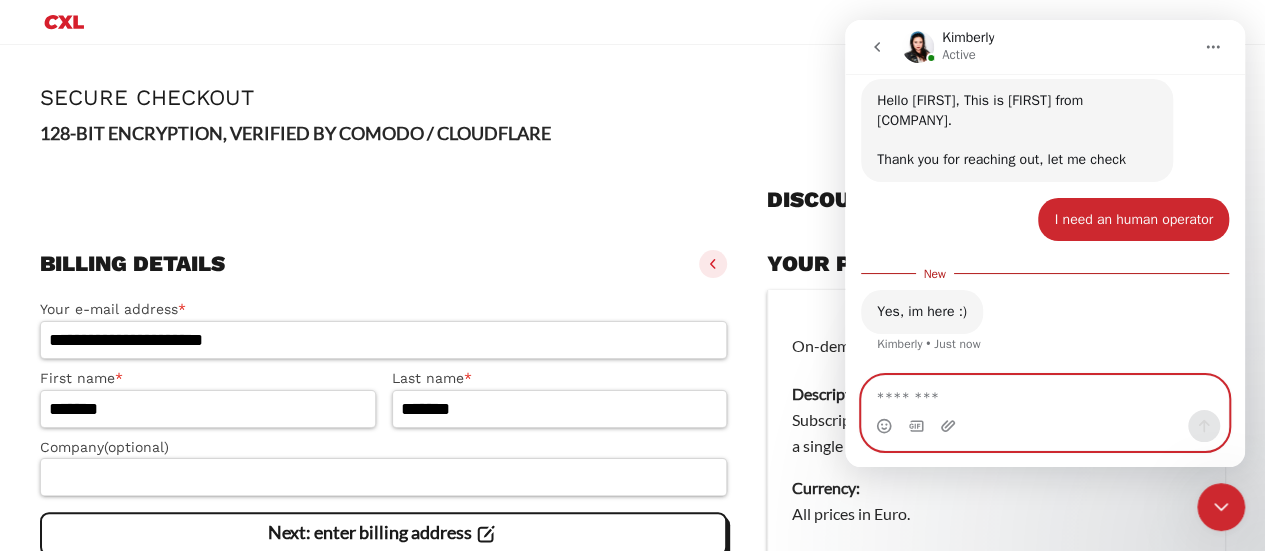 click at bounding box center (1045, 393) 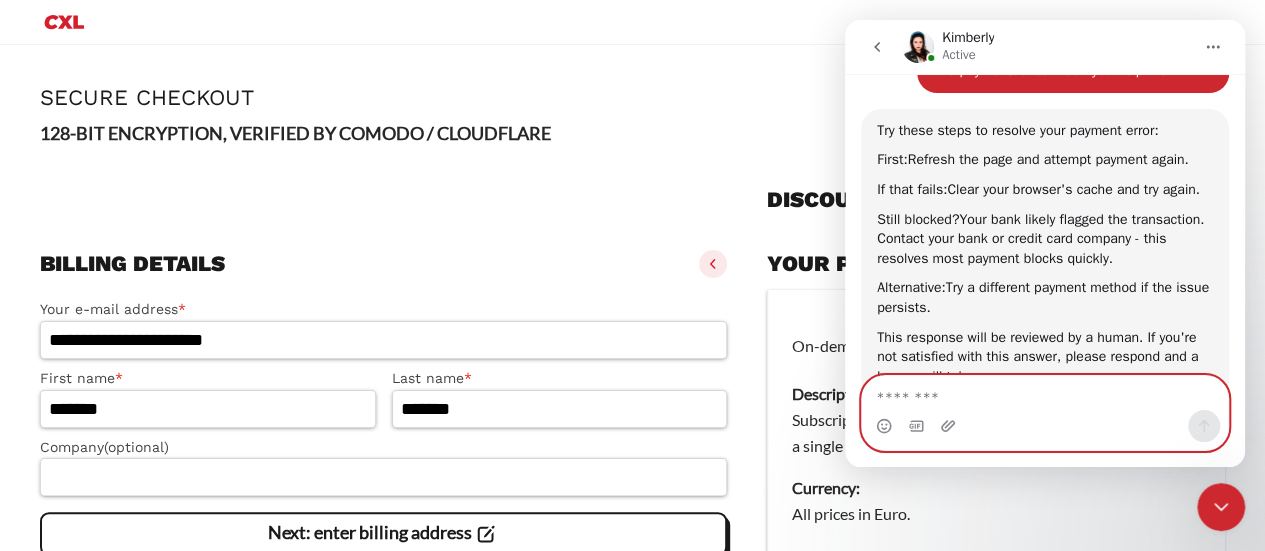 scroll, scrollTop: 19, scrollLeft: 0, axis: vertical 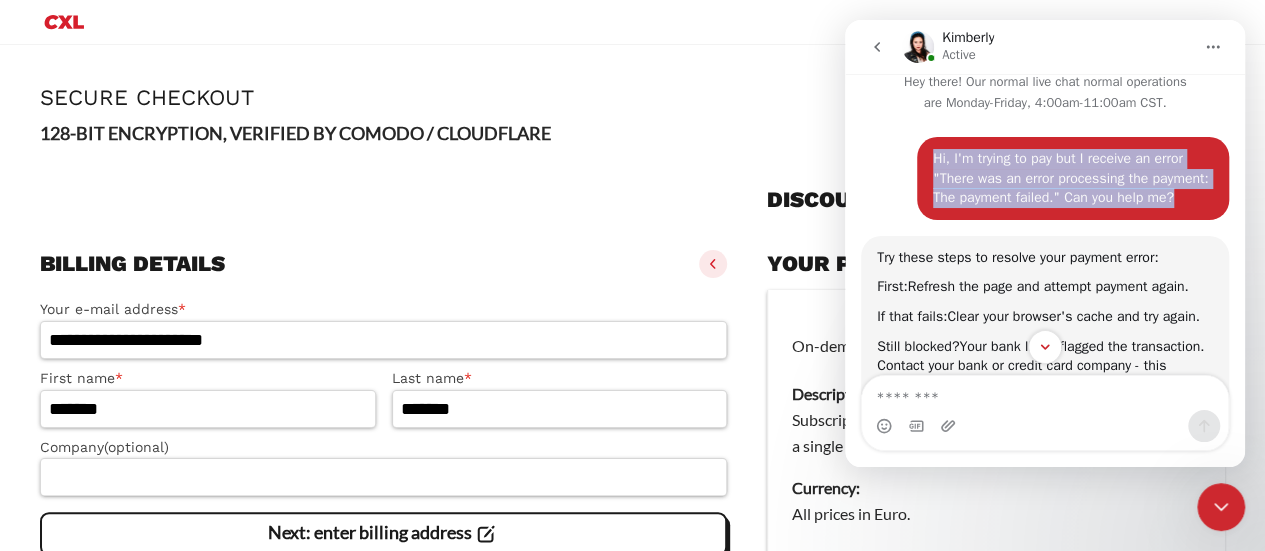 drag, startPoint x: 919, startPoint y: 151, endPoint x: 1185, endPoint y: 207, distance: 271.83084 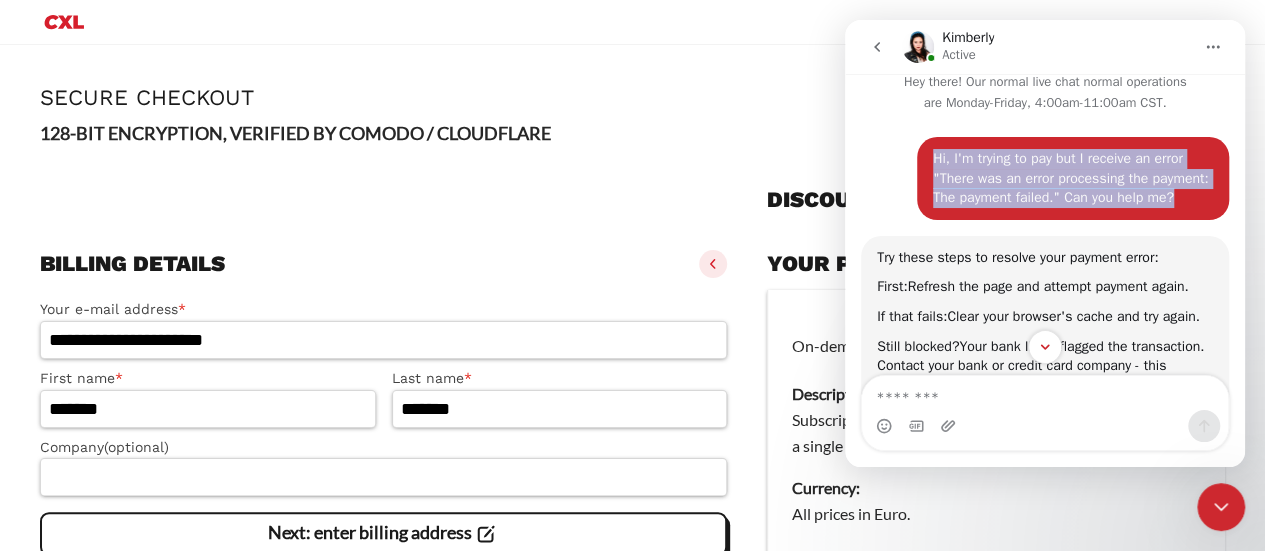 click on "Hi, I'm trying to pay but I receive an error "There was an error processing the payment: The payment failed." Can you help me? Patrich    •   1m ago" at bounding box center (1073, 178) 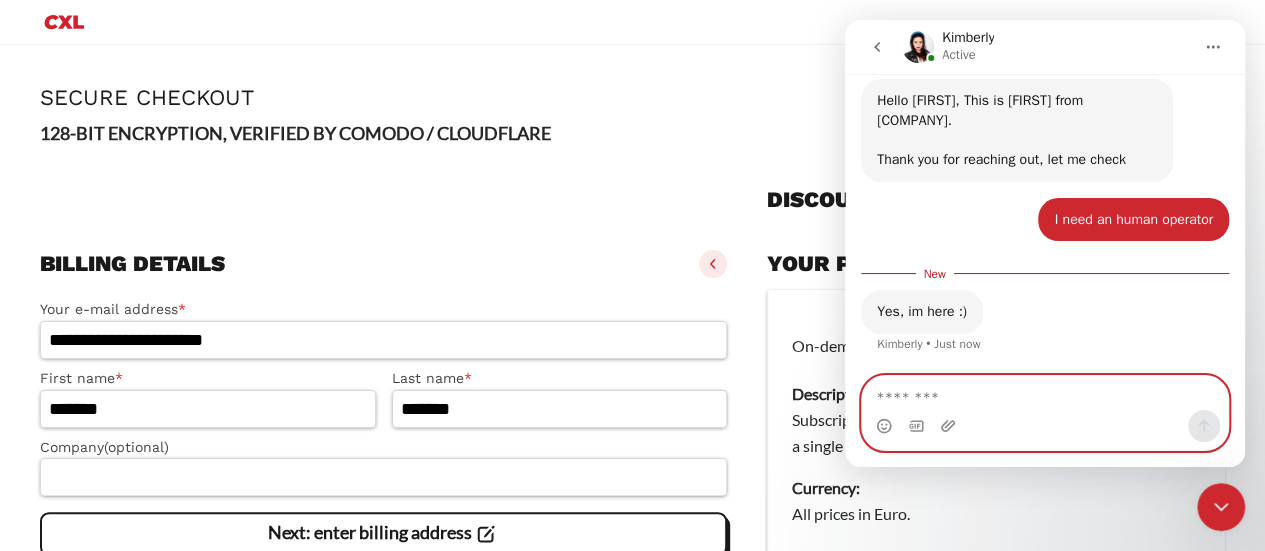 click at bounding box center (1045, 393) 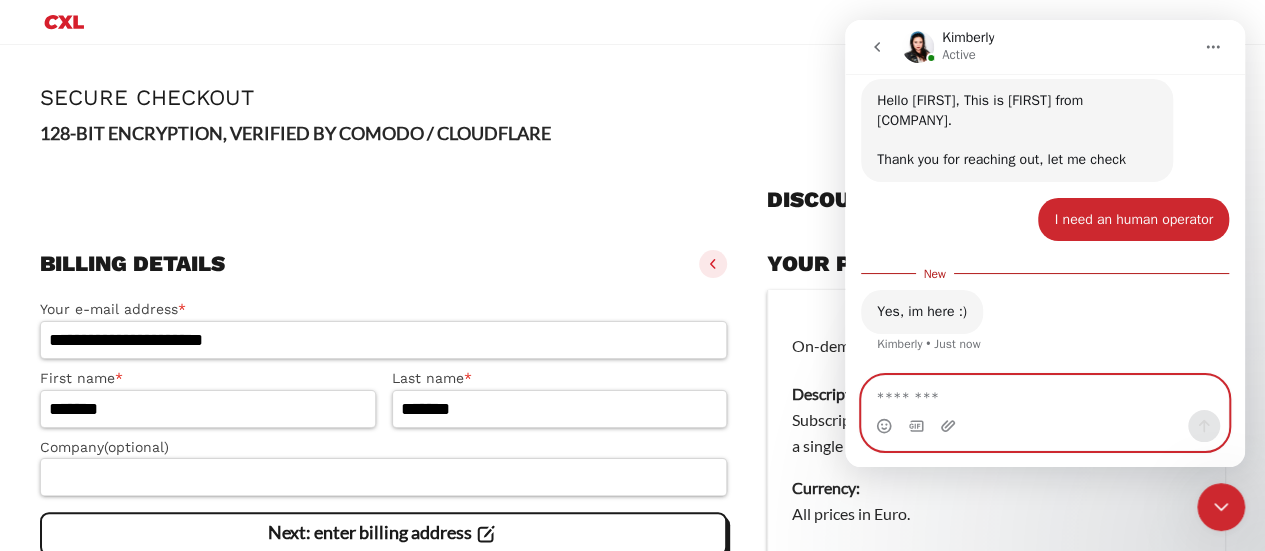 paste on "**********" 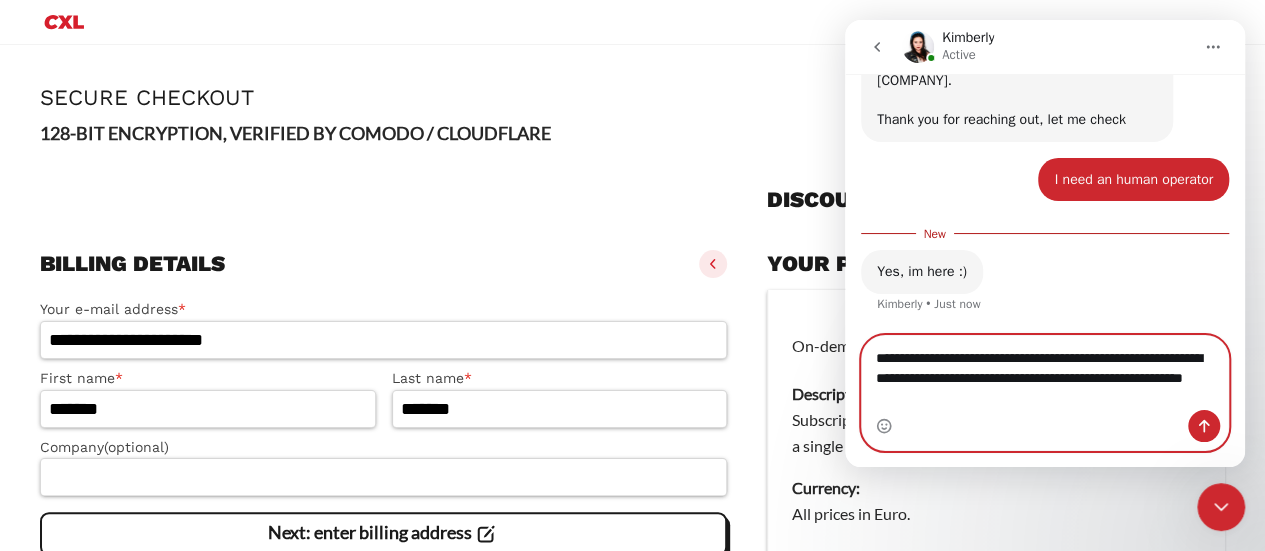 scroll, scrollTop: 559, scrollLeft: 0, axis: vertical 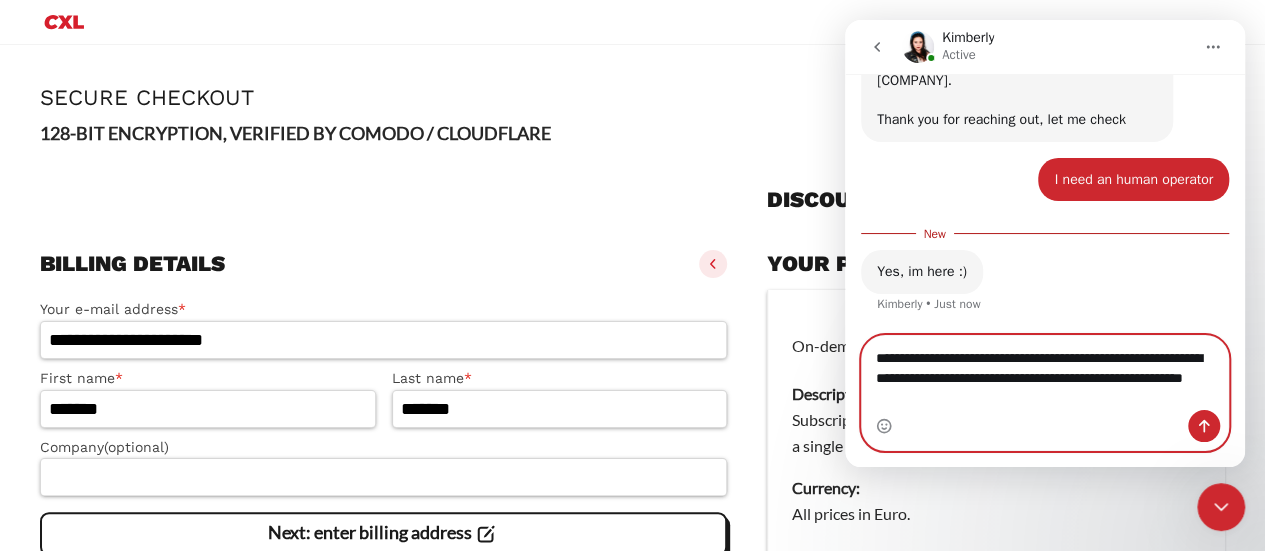 click on "**********" at bounding box center [1045, 373] 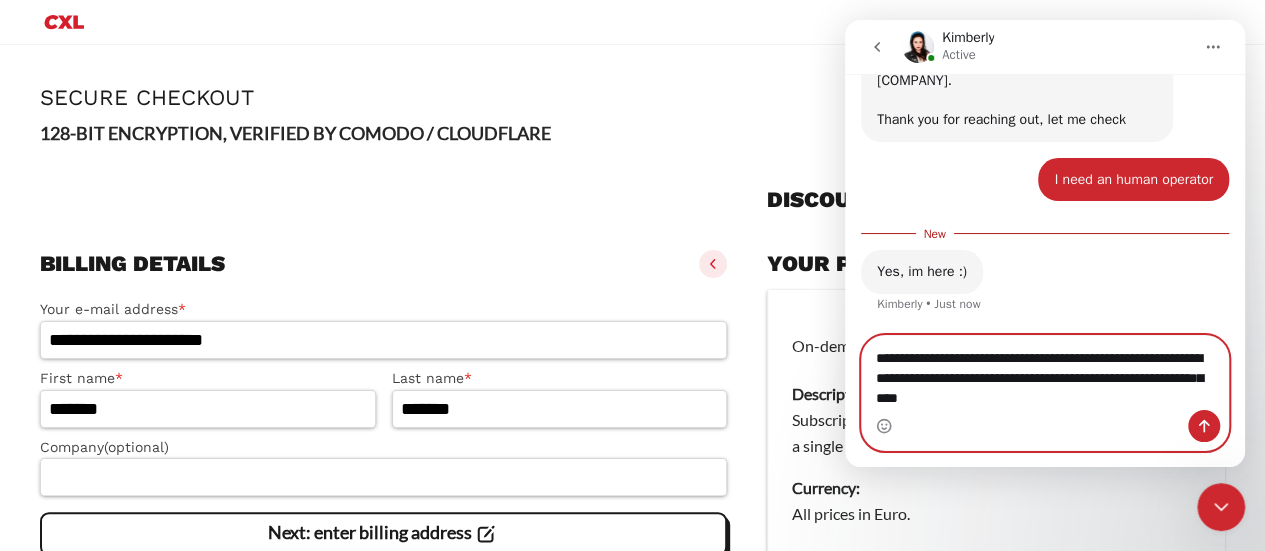 type on "**********" 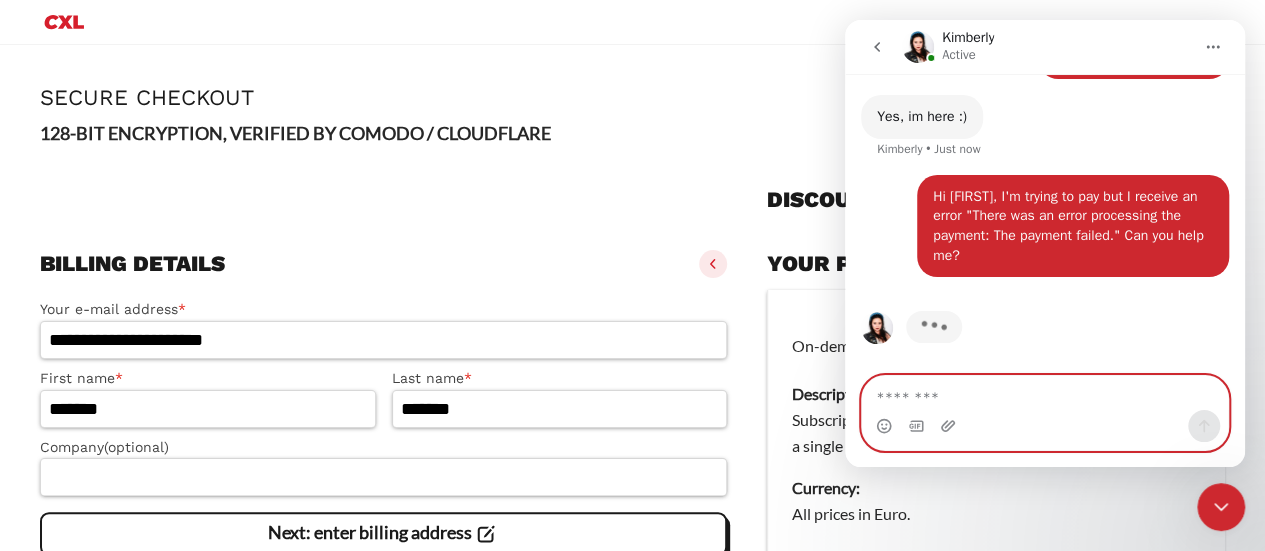 scroll, scrollTop: 681, scrollLeft: 0, axis: vertical 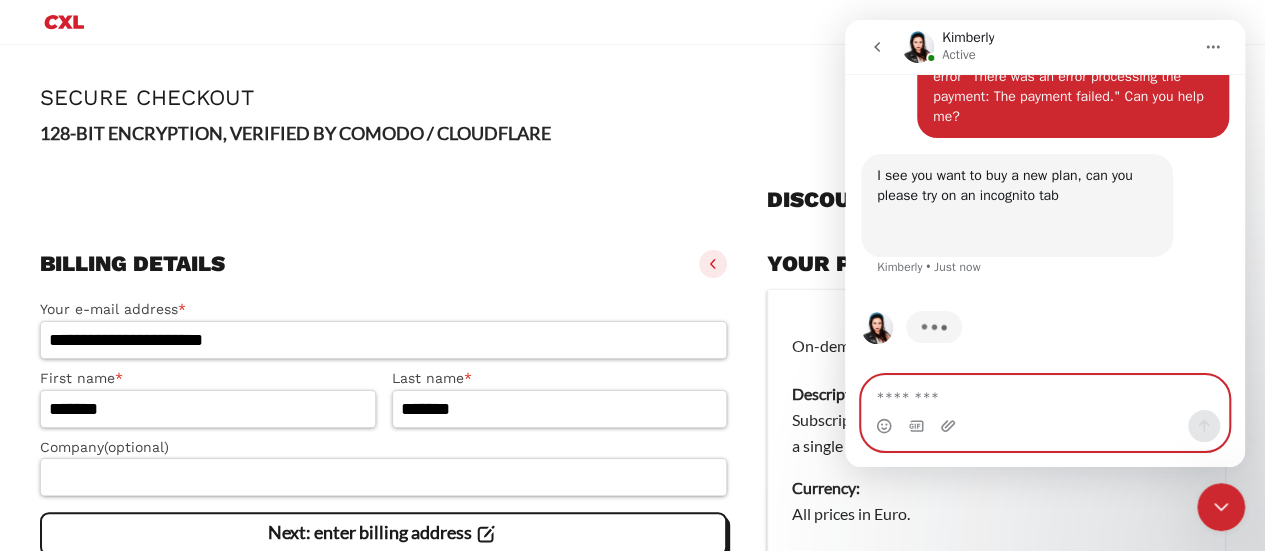 click at bounding box center [1045, 393] 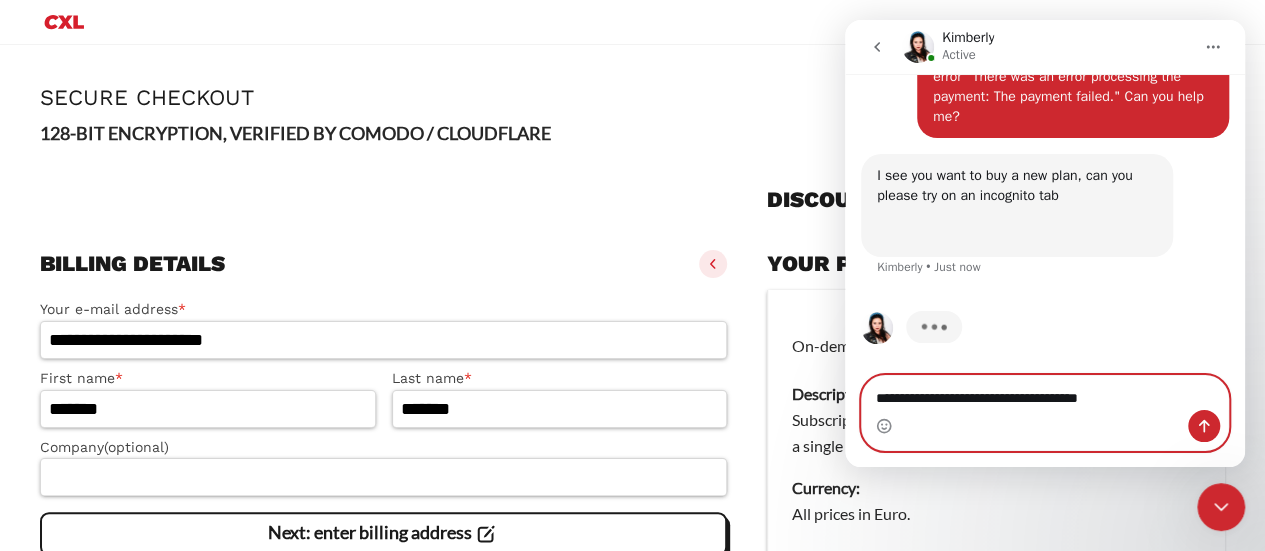type on "**********" 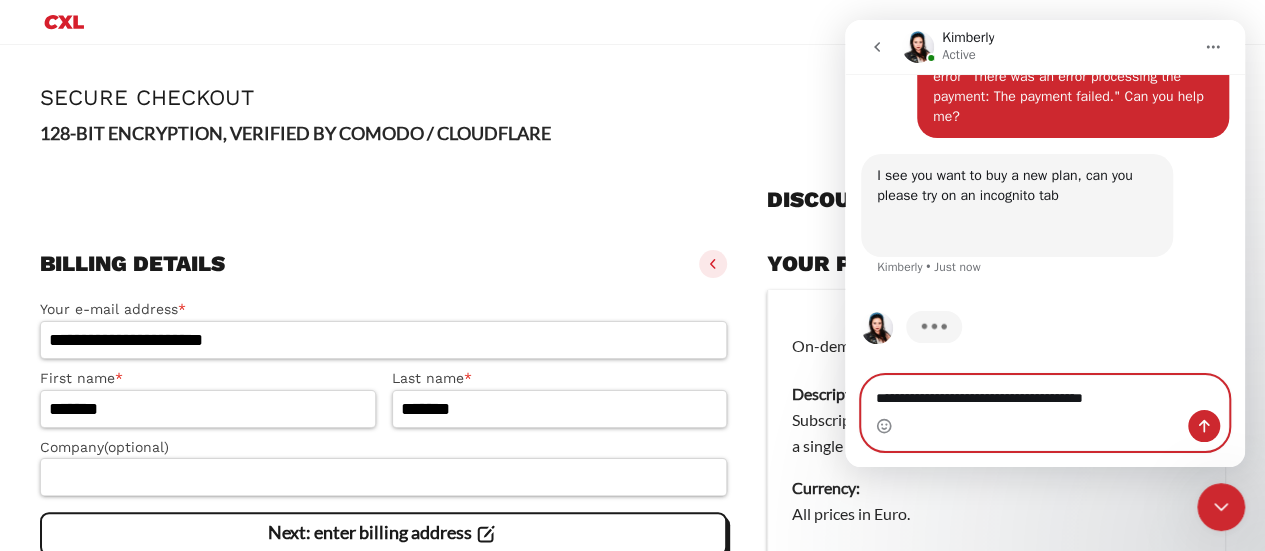 type 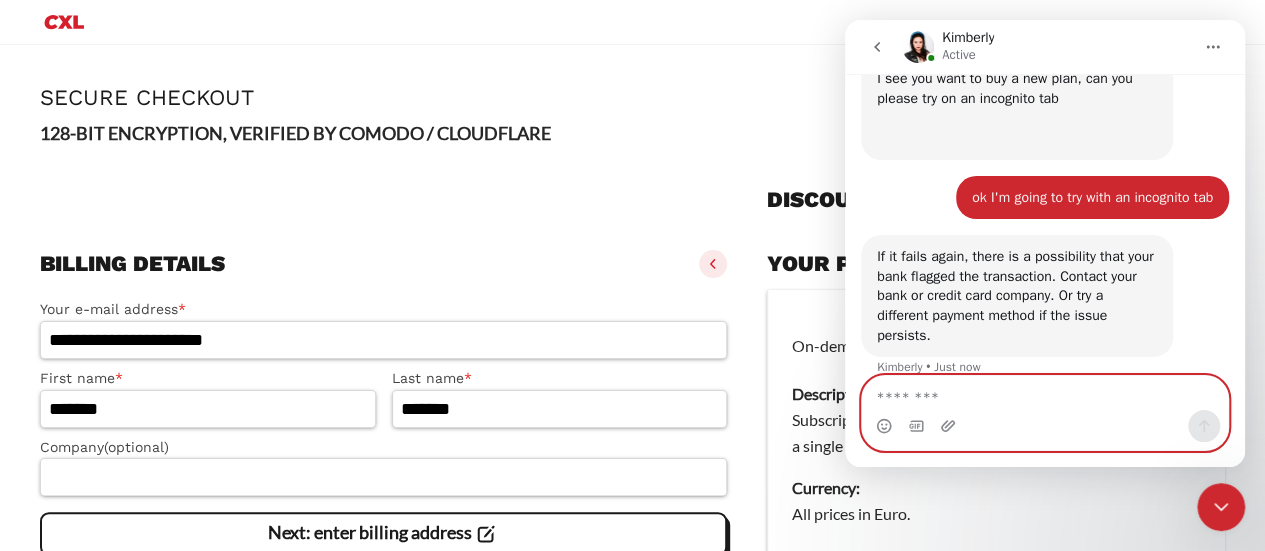 scroll, scrollTop: 920, scrollLeft: 0, axis: vertical 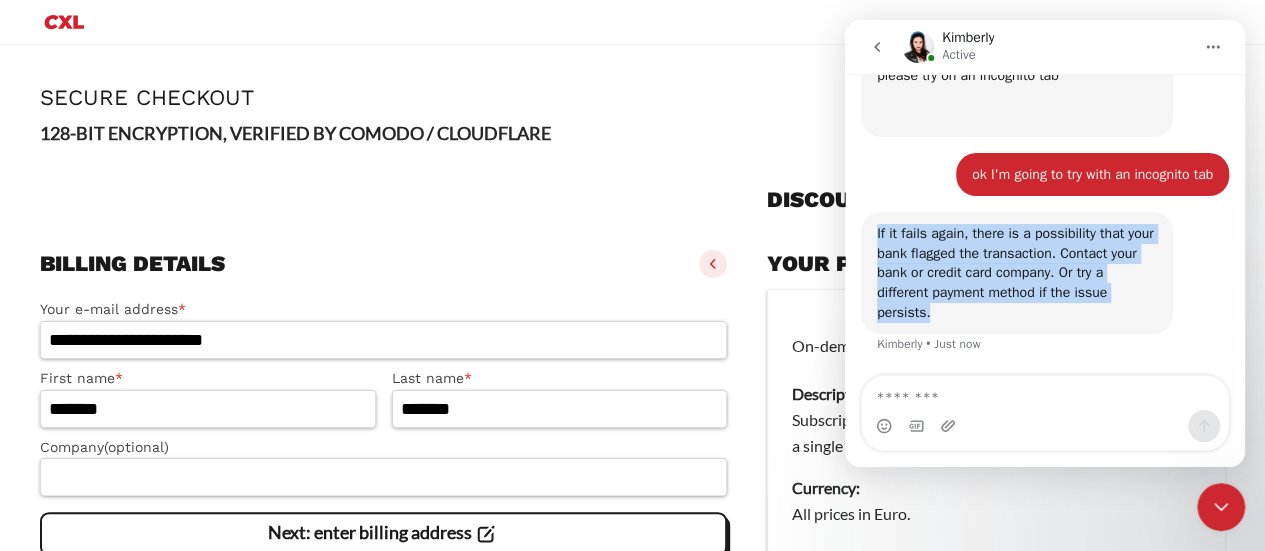 drag, startPoint x: 873, startPoint y: 227, endPoint x: 949, endPoint y: 309, distance: 111.8034 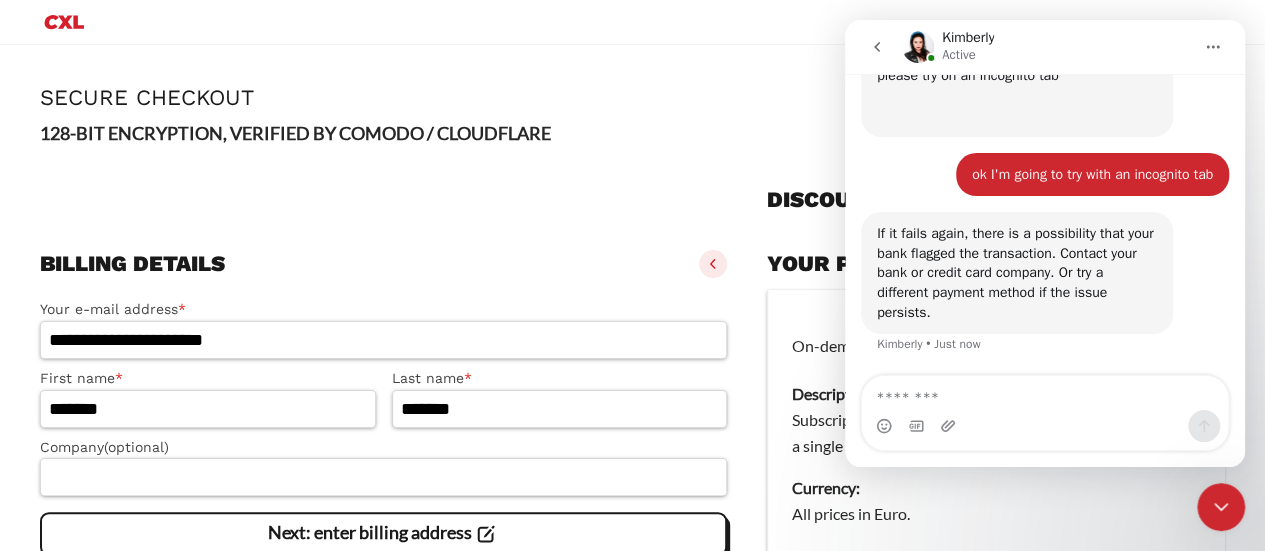 drag, startPoint x: 601, startPoint y: 2, endPoint x: 382, endPoint y: 101, distance: 240.33727 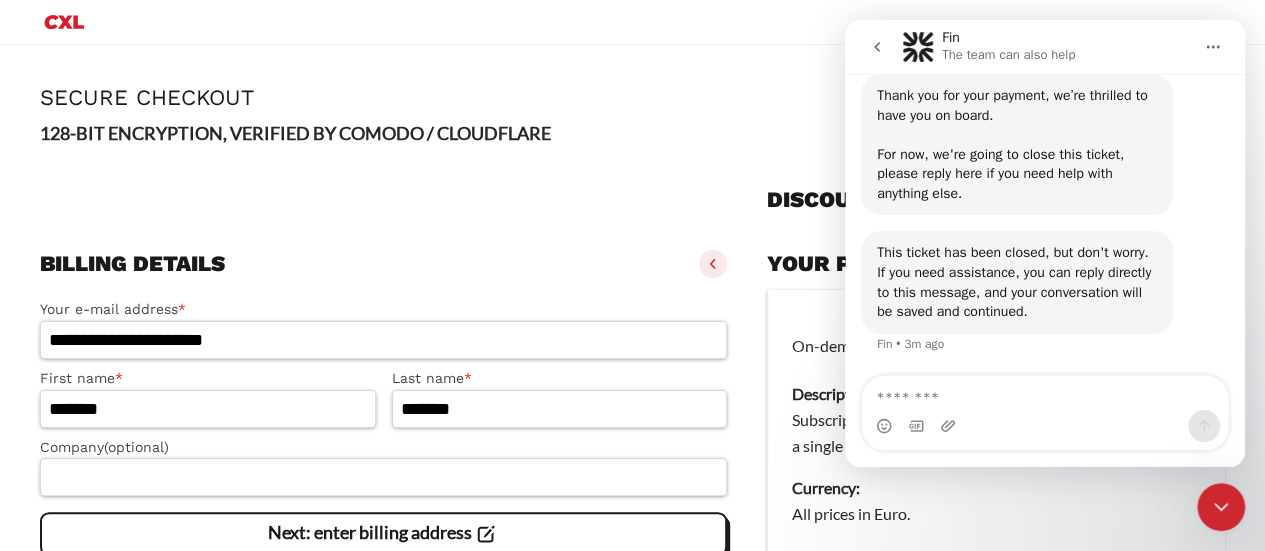 scroll, scrollTop: 1787, scrollLeft: 0, axis: vertical 